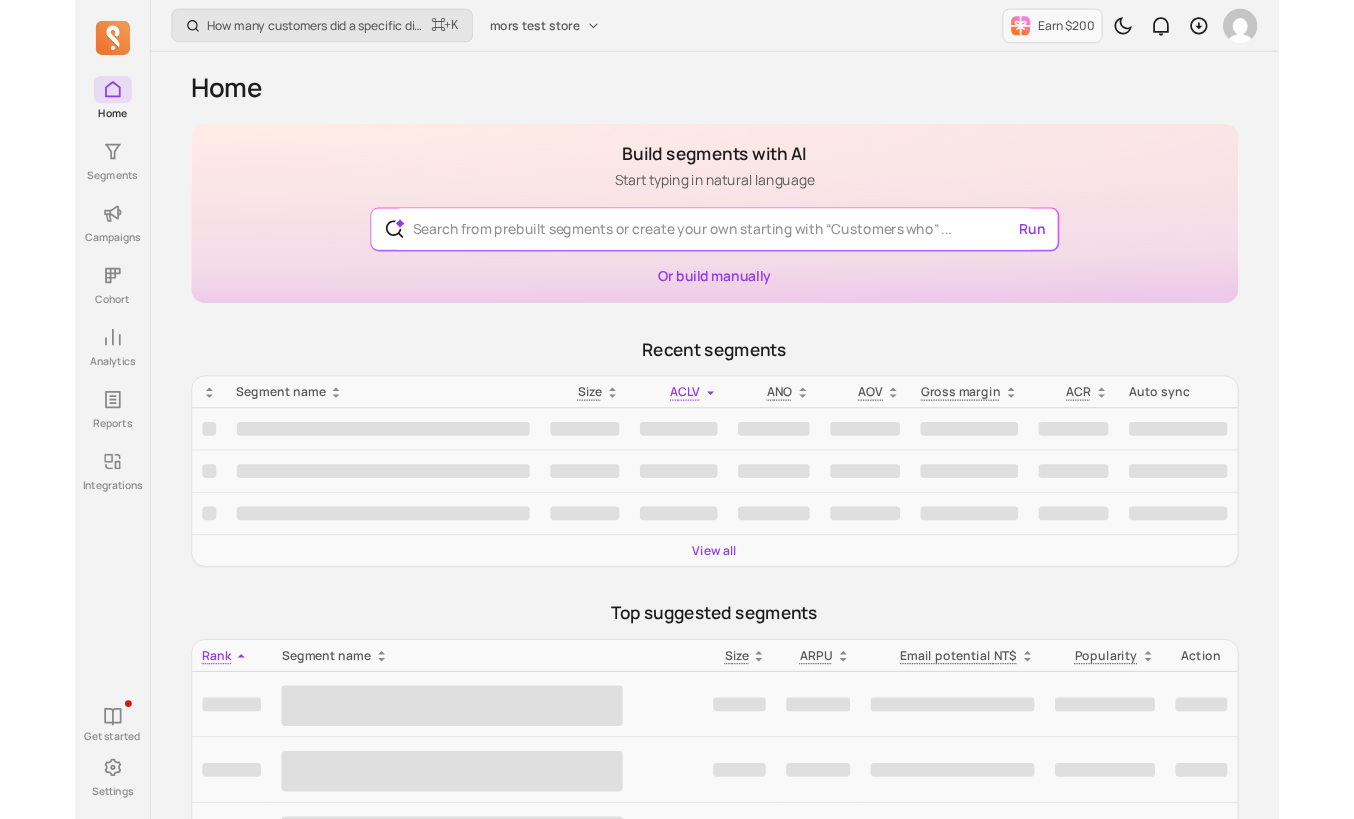 scroll, scrollTop: 0, scrollLeft: 0, axis: both 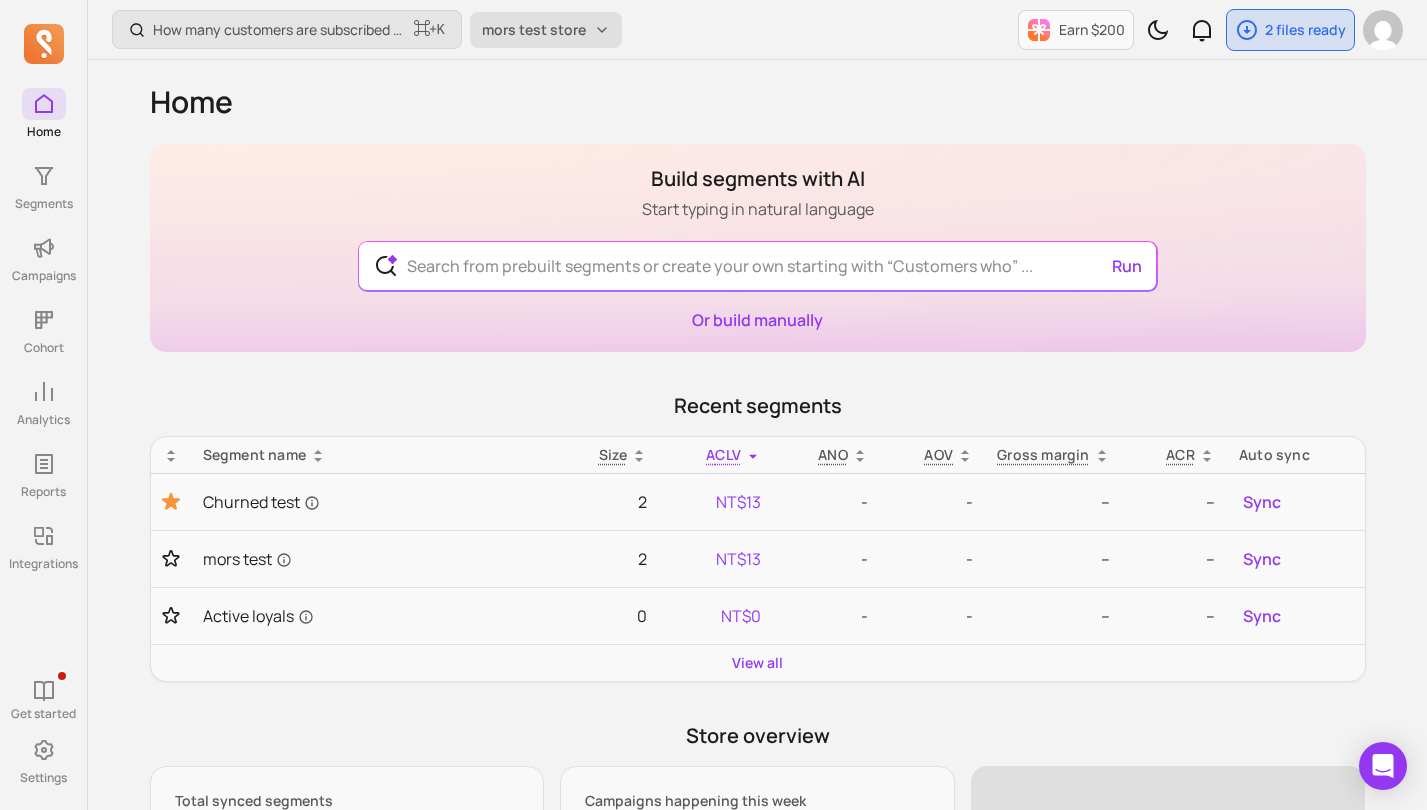 click on "mors test store" at bounding box center [534, 30] 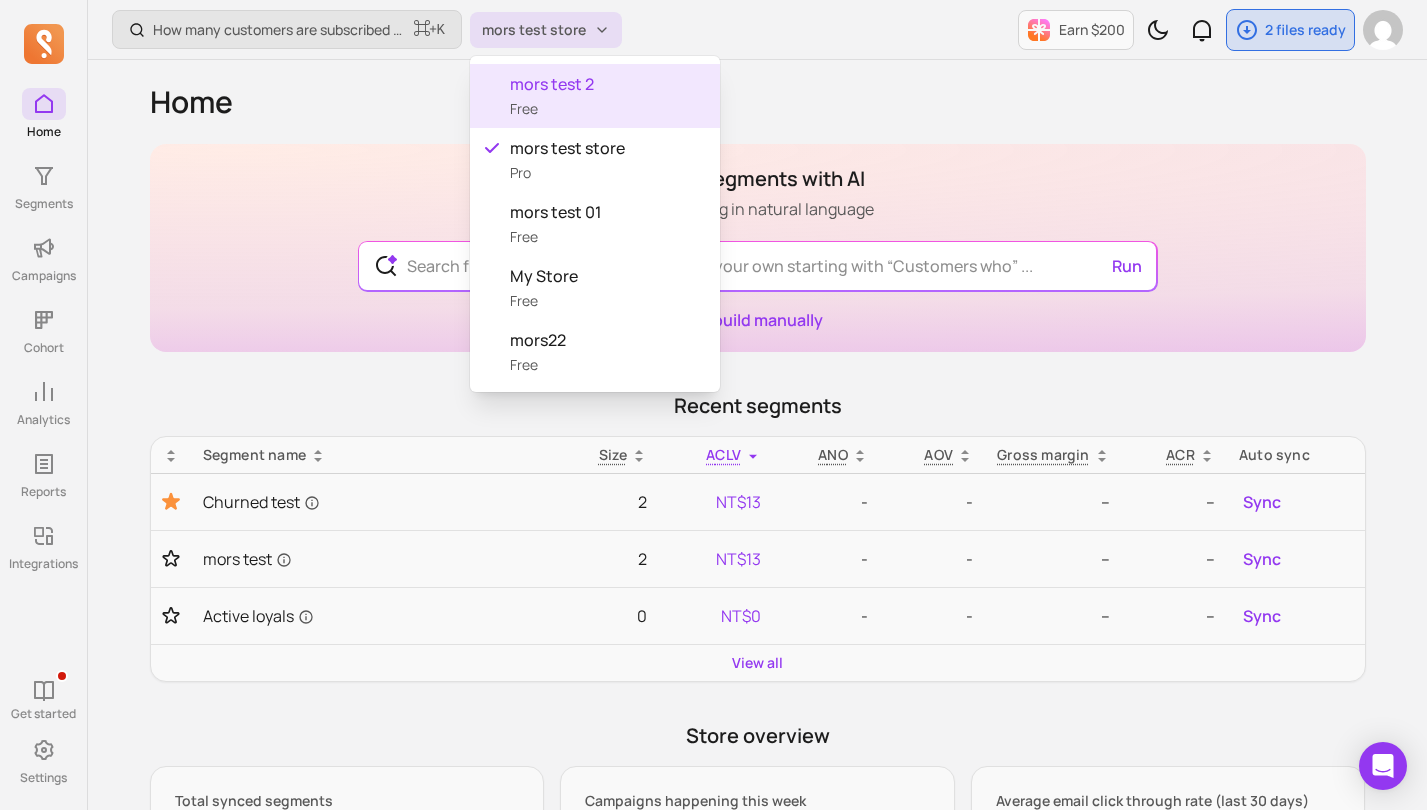 click on "mors test 2 Free" at bounding box center [595, 96] 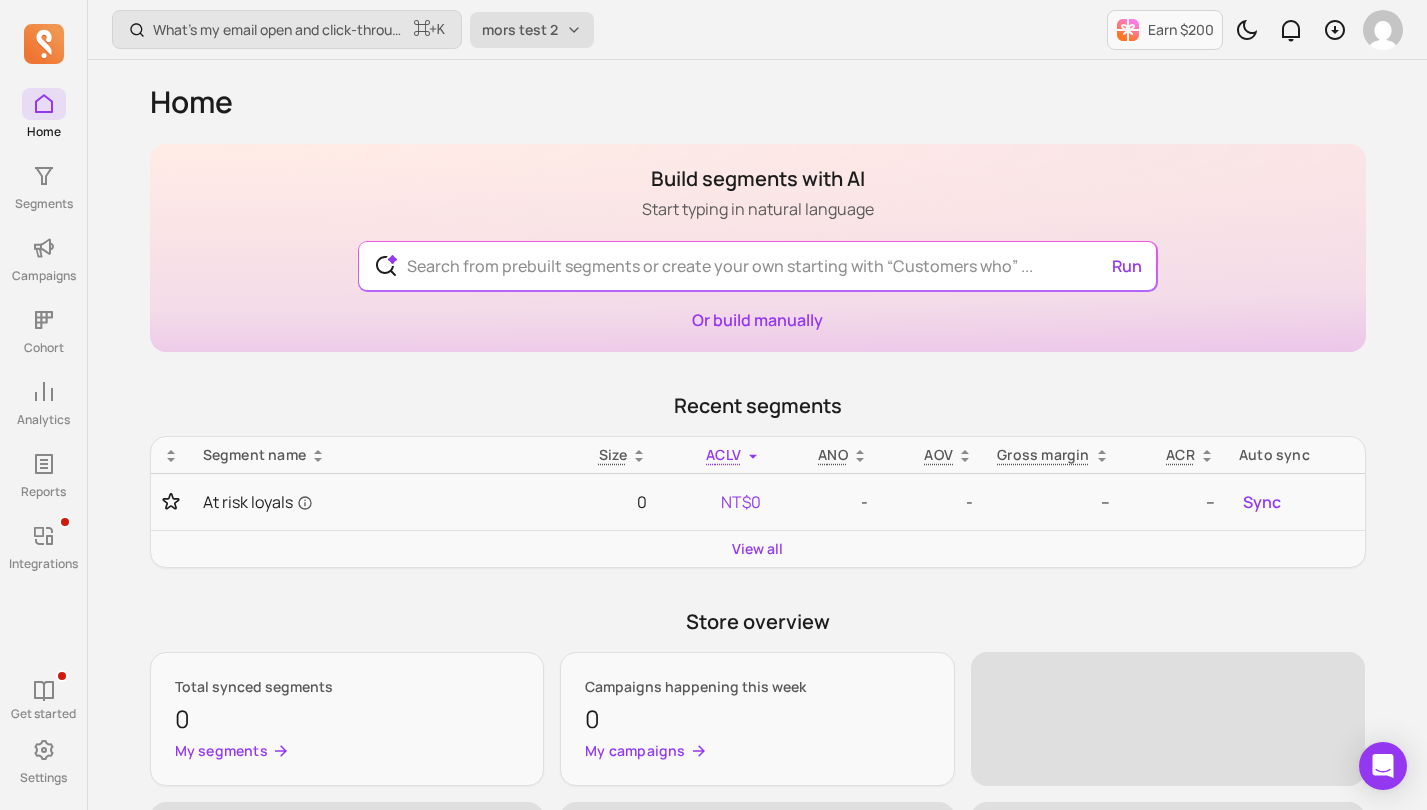 click on "mors test 2" at bounding box center (520, 30) 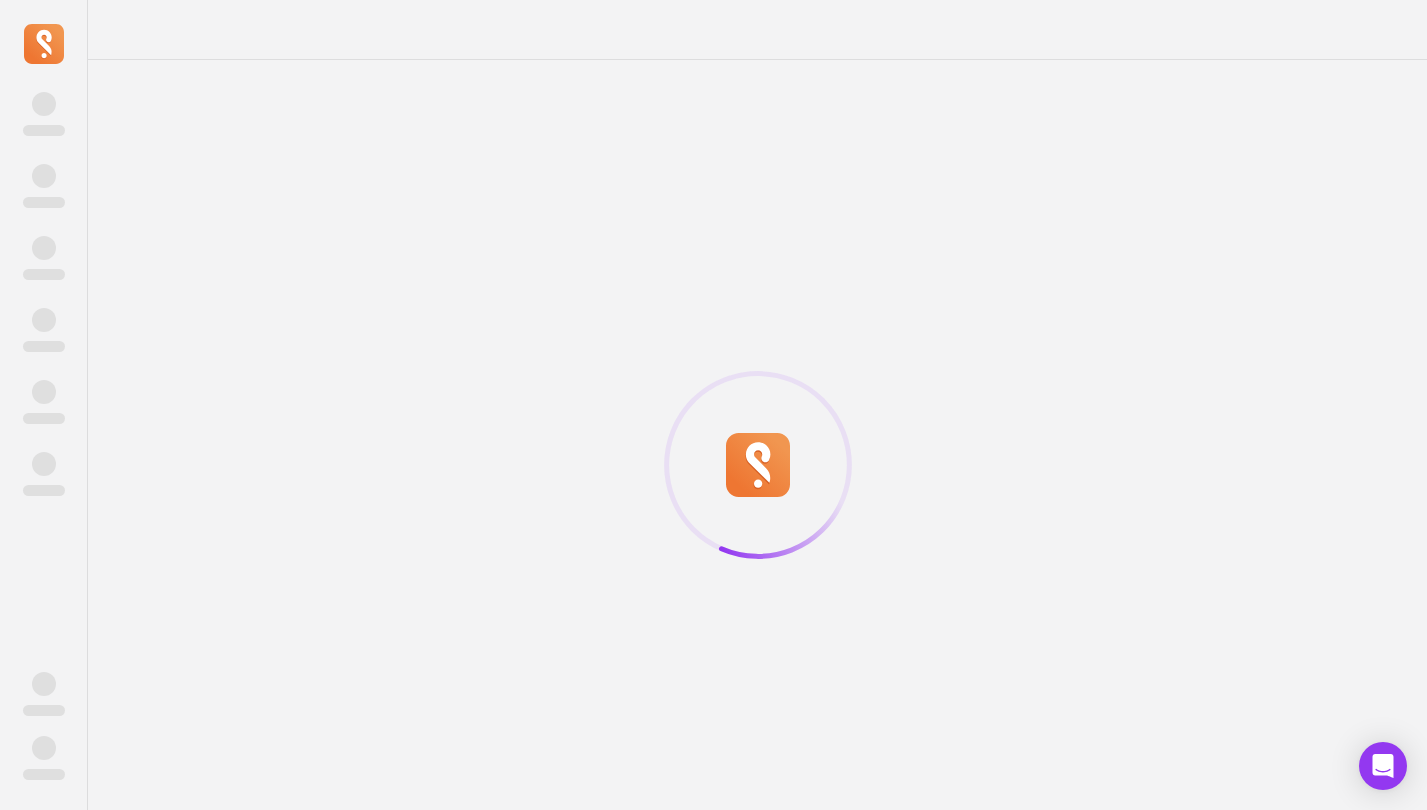 scroll, scrollTop: 0, scrollLeft: 0, axis: both 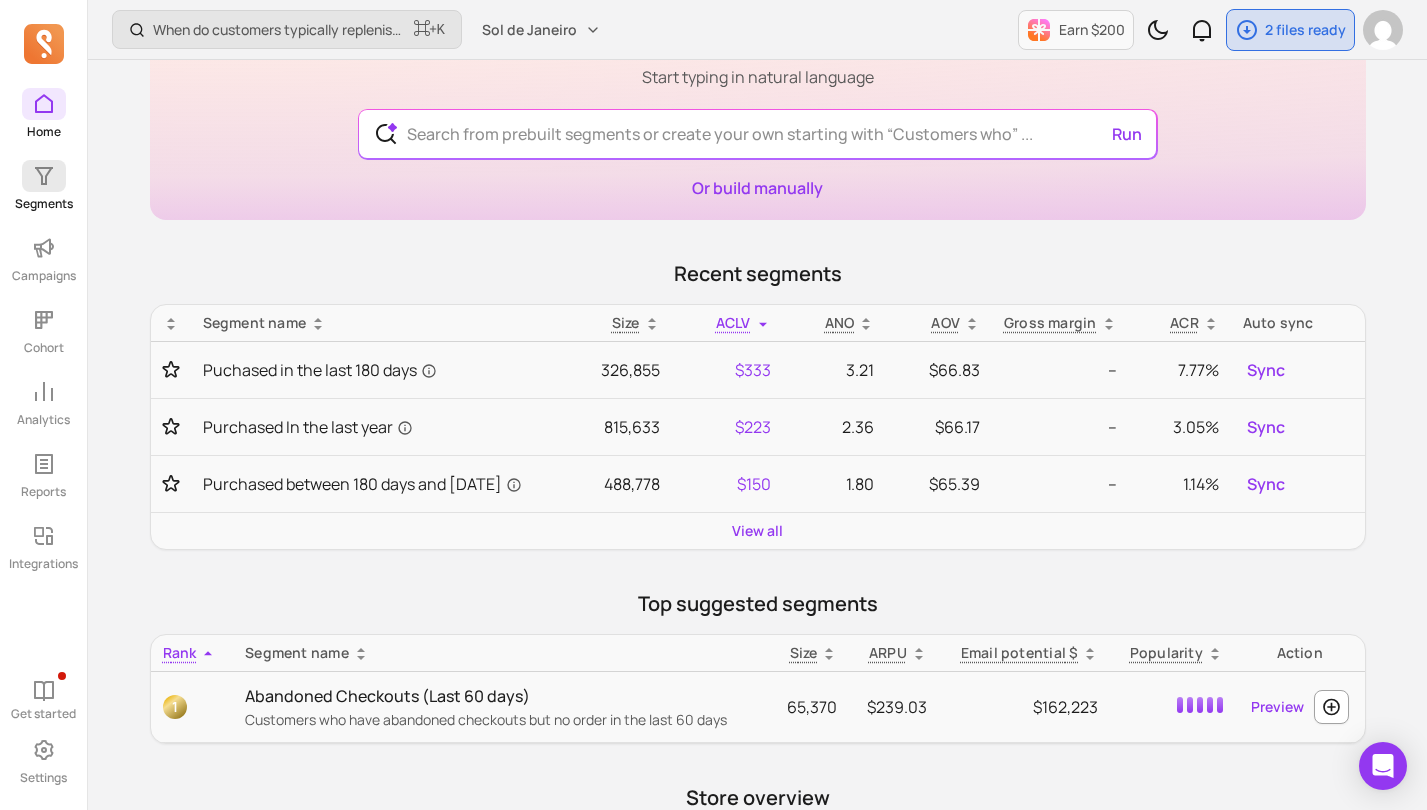 click on "Segments" at bounding box center [43, 186] 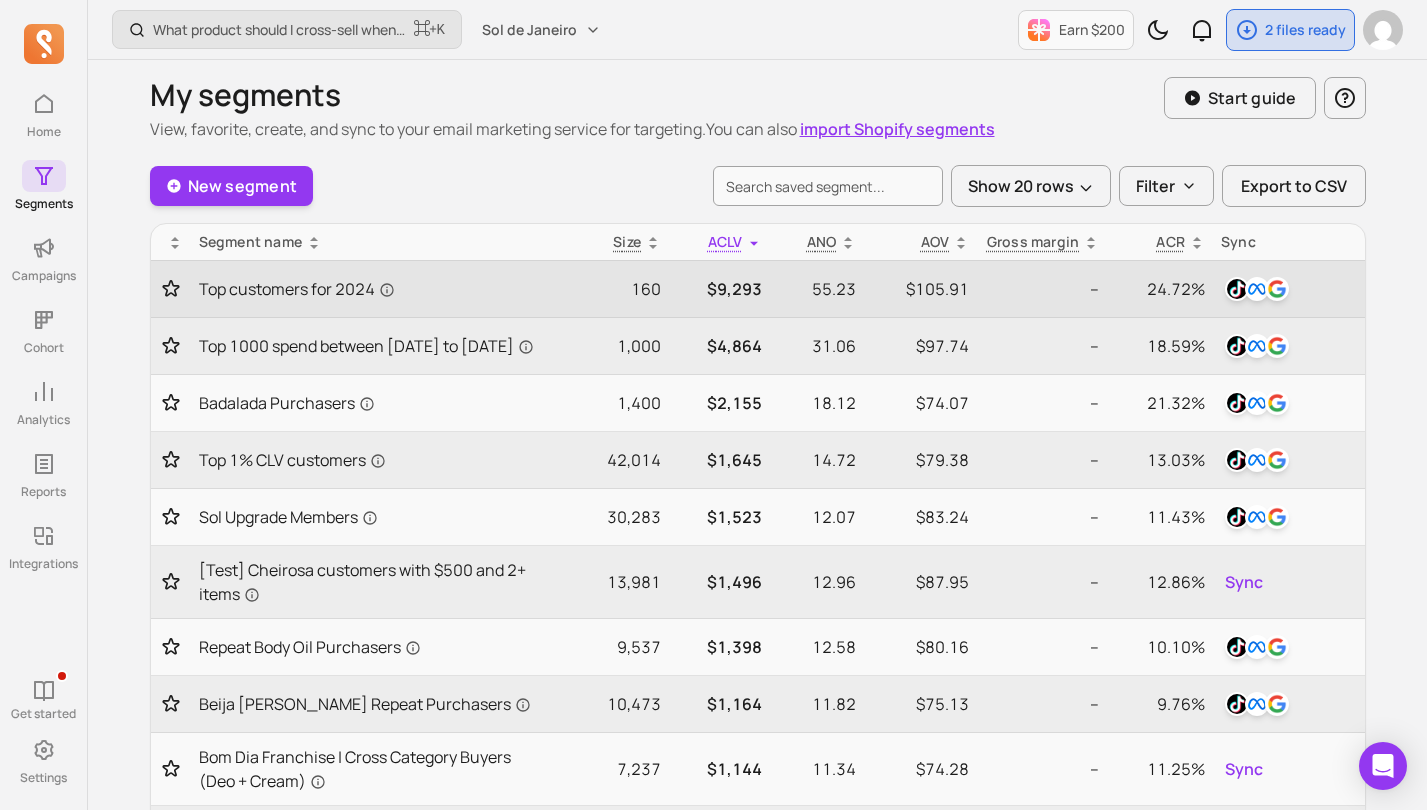 scroll, scrollTop: 0, scrollLeft: 0, axis: both 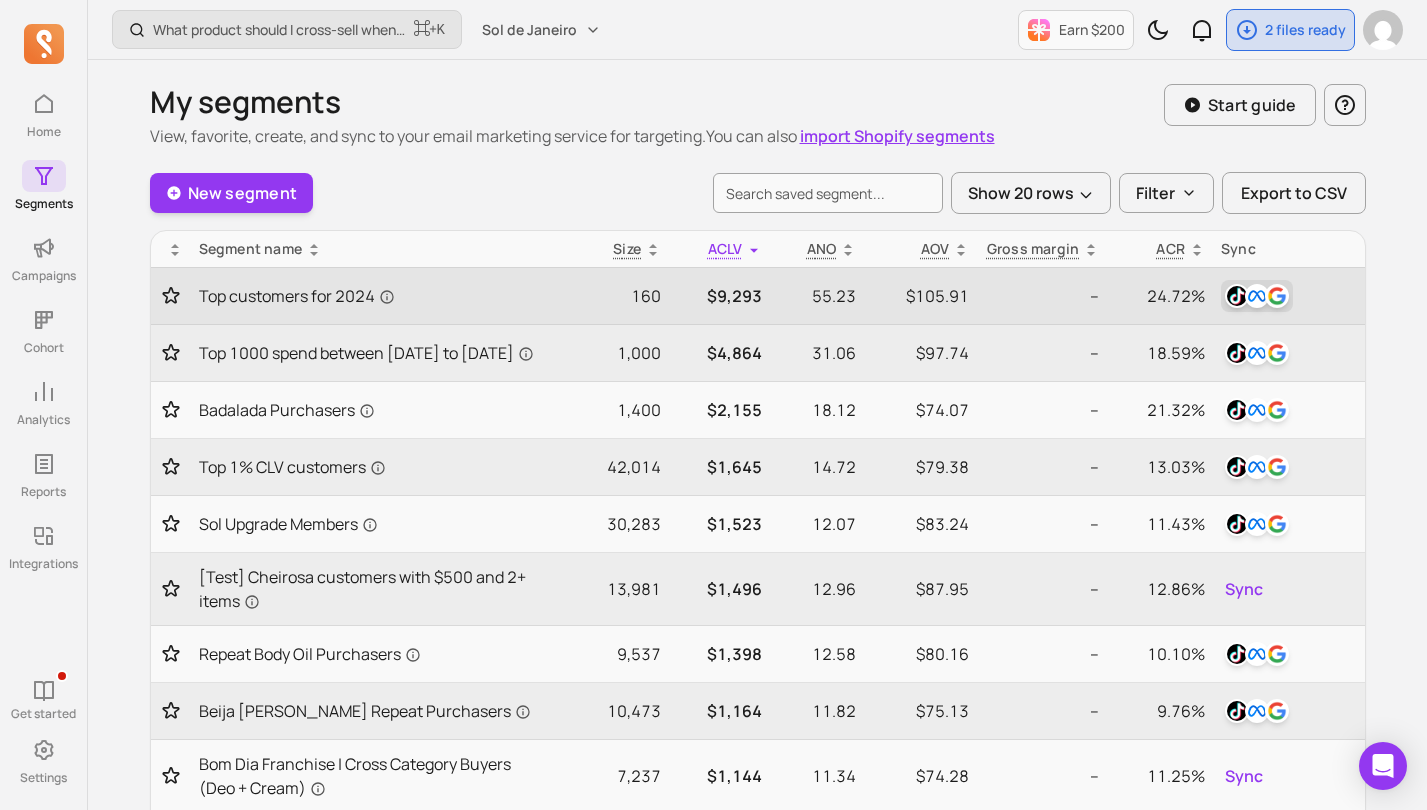 drag, startPoint x: 1244, startPoint y: 292, endPoint x: 1240, endPoint y: 310, distance: 18.439089 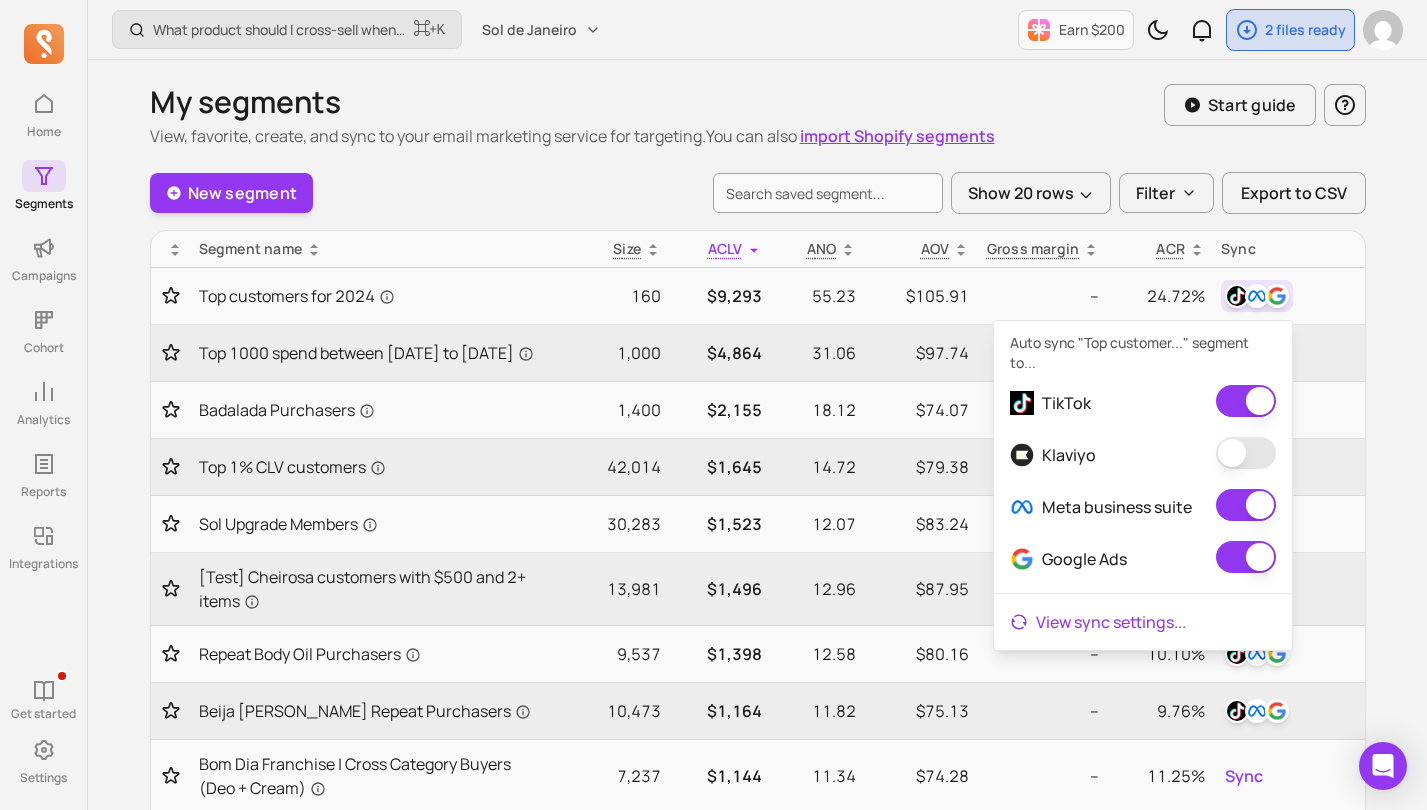 click on "View sync settings ..." at bounding box center [1143, 622] 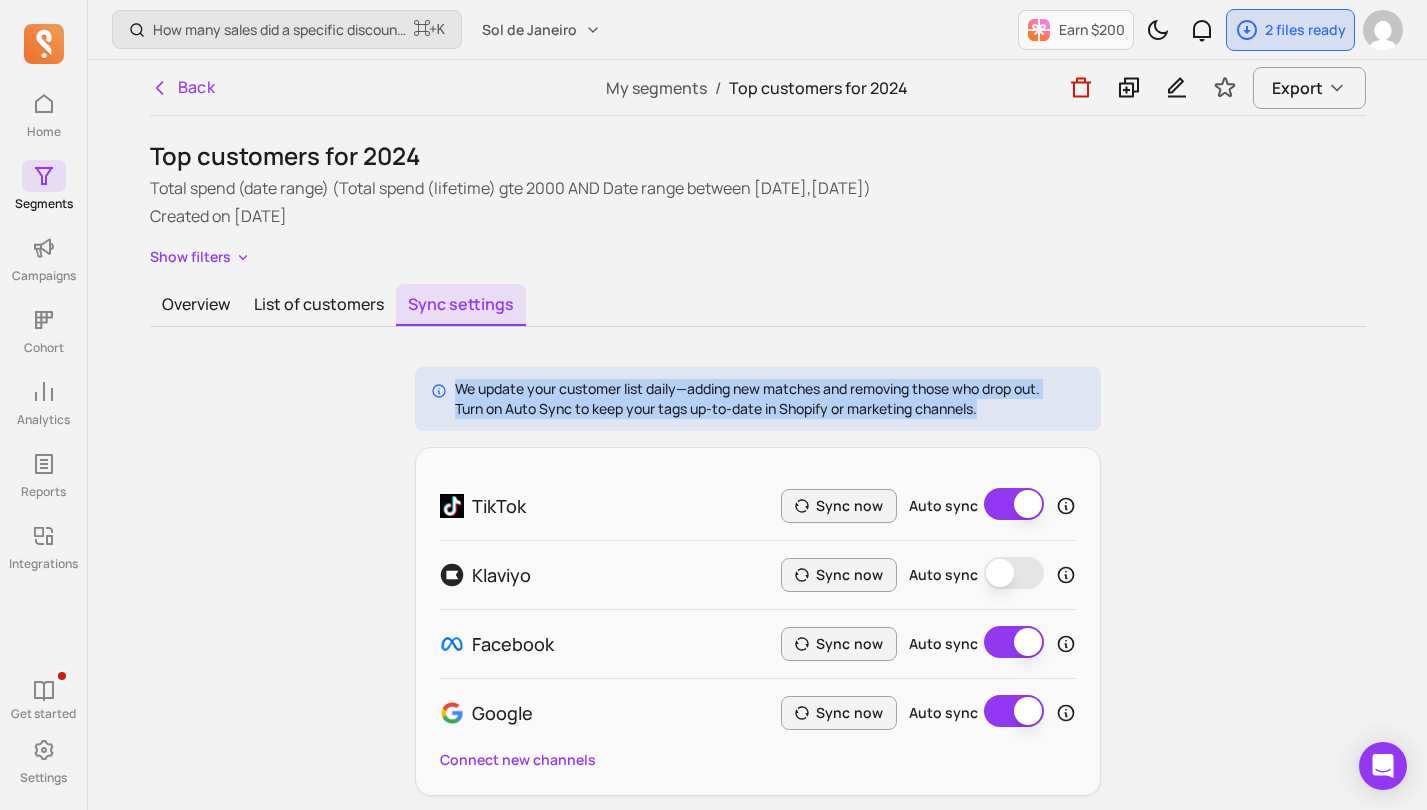 drag, startPoint x: 470, startPoint y: 385, endPoint x: 1046, endPoint y: 415, distance: 576.7807 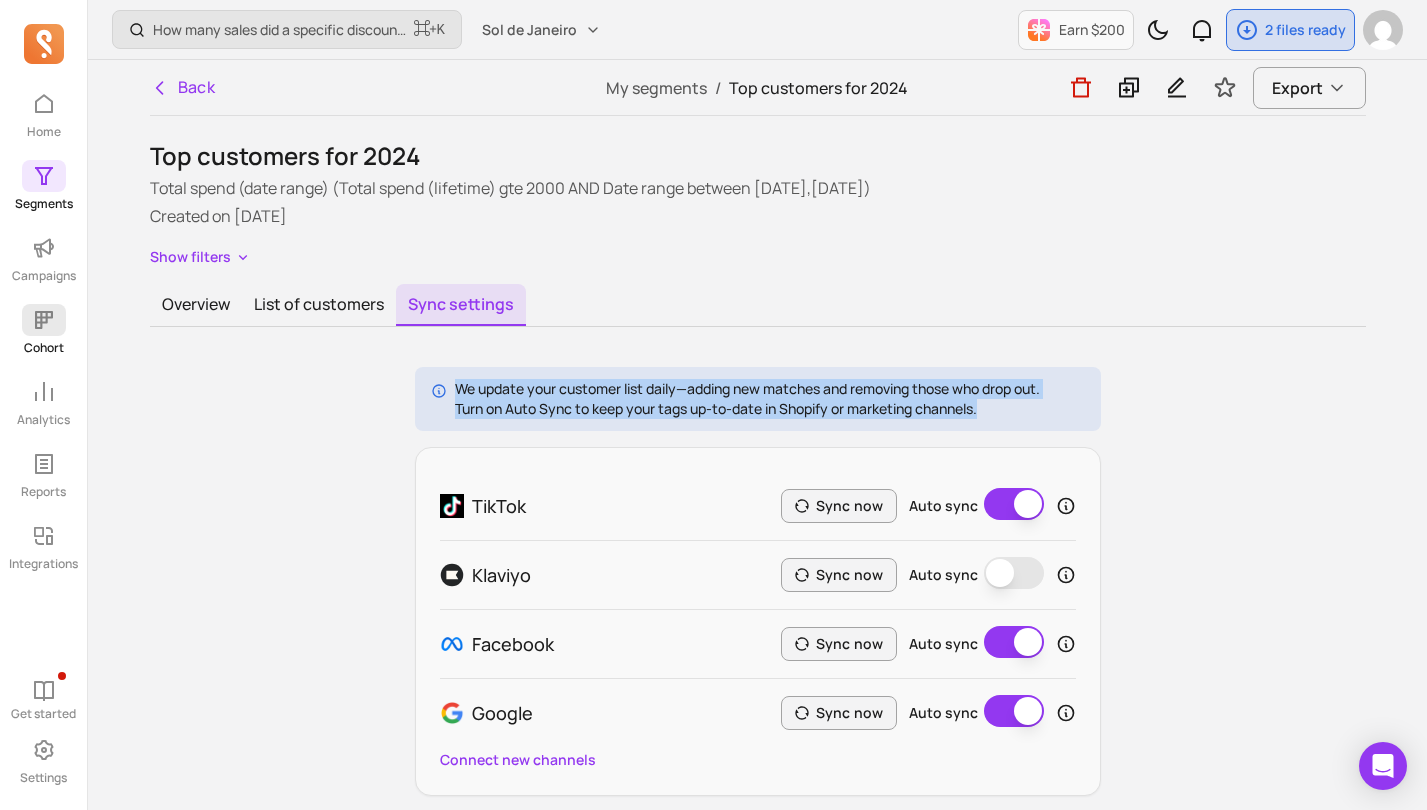 click at bounding box center [44, 320] 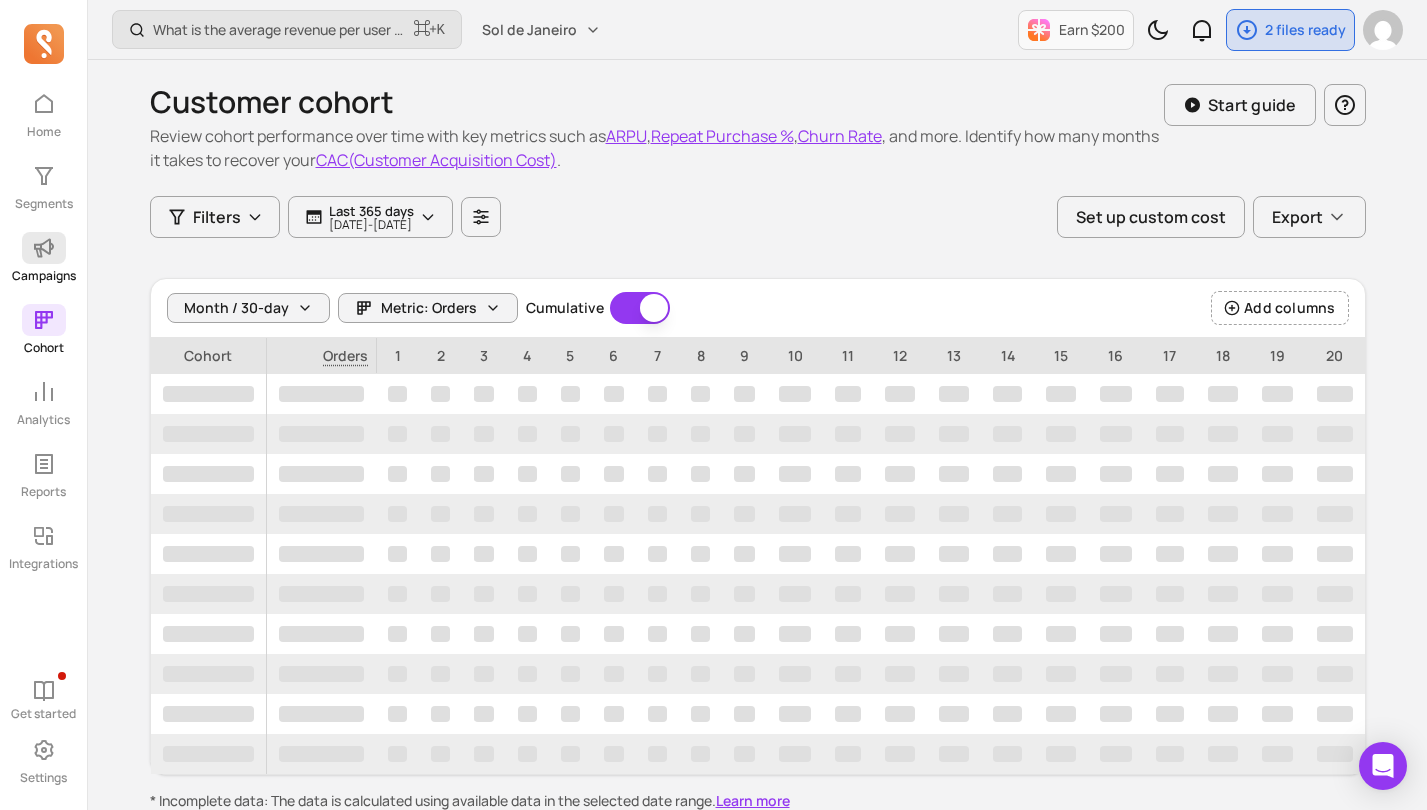 click on "Campaigns" at bounding box center [44, 276] 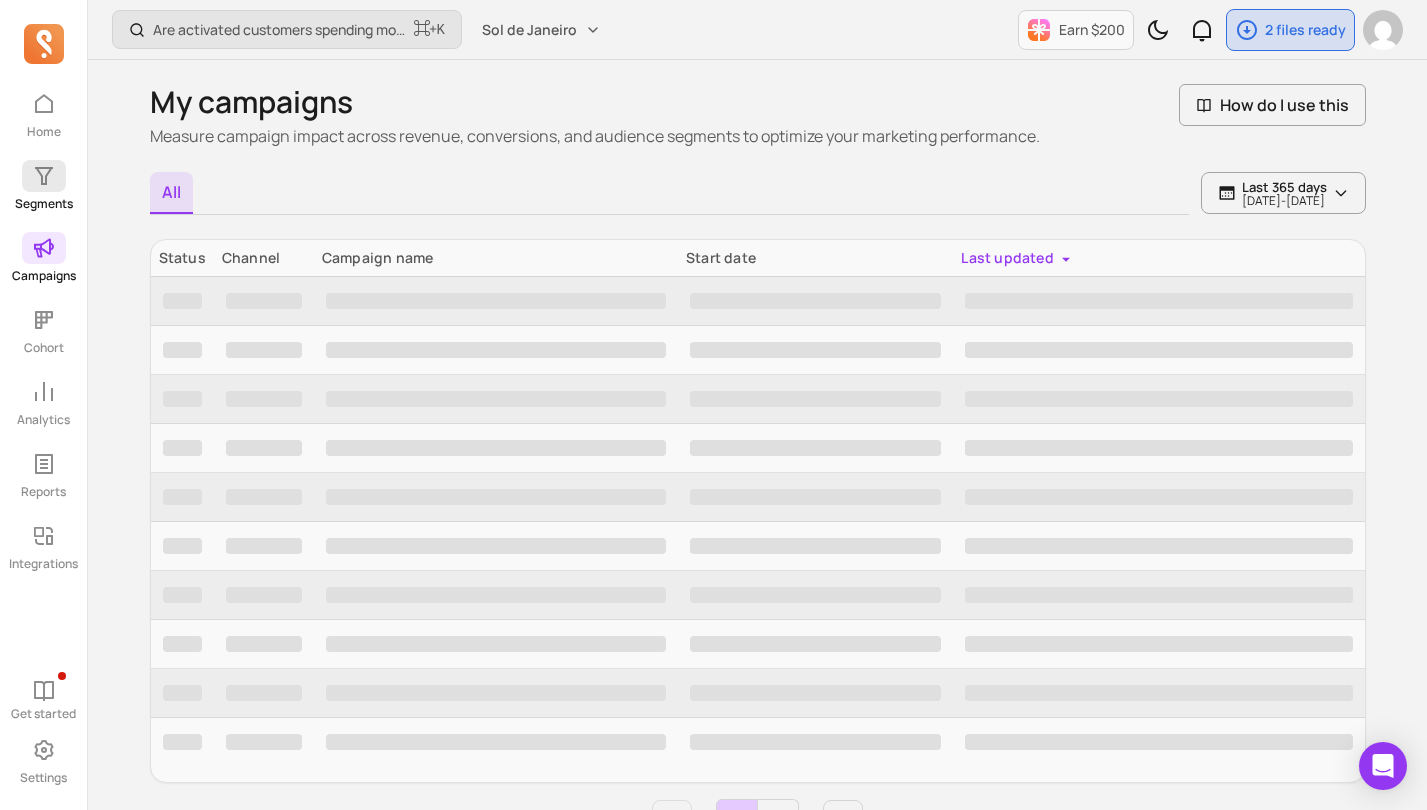 click at bounding box center (44, 176) 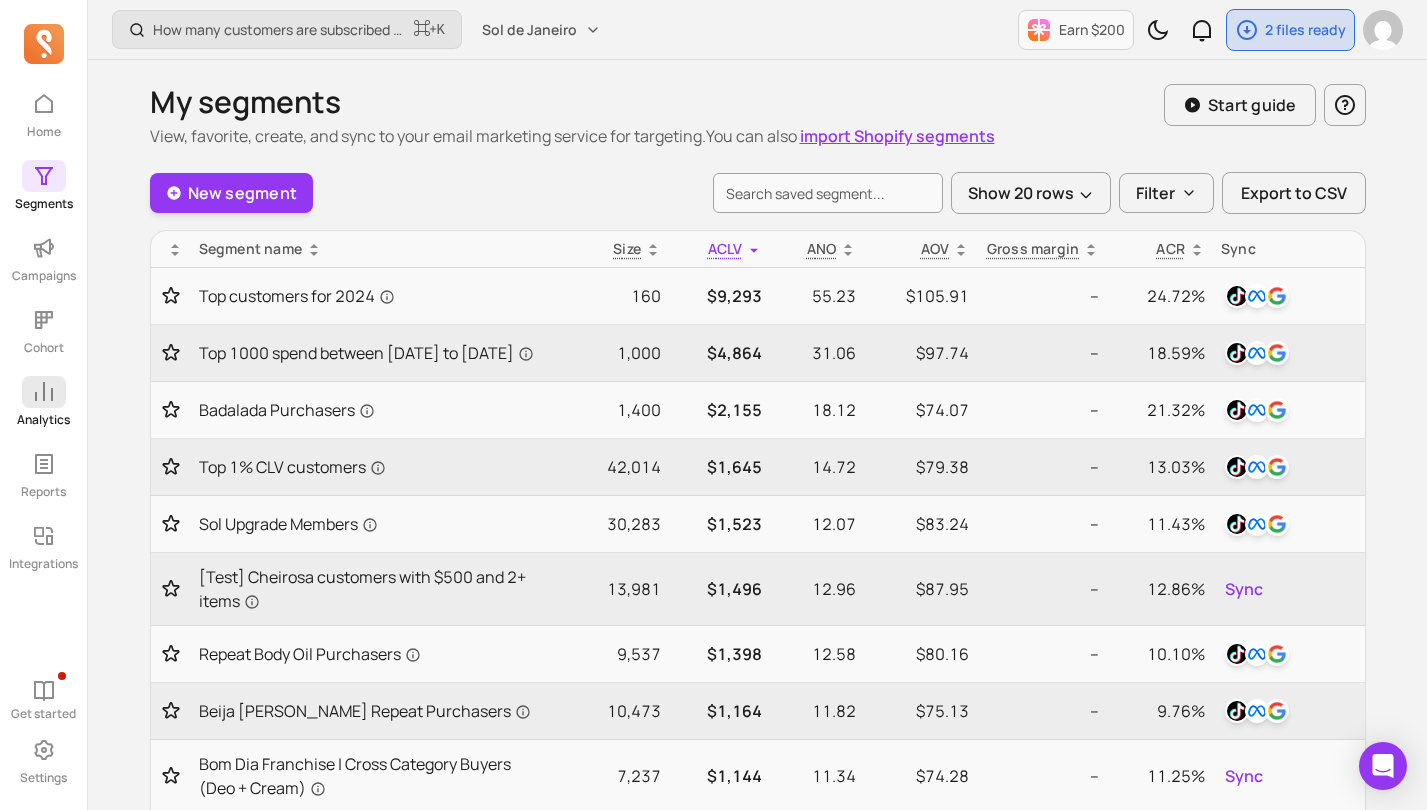 click at bounding box center [44, 392] 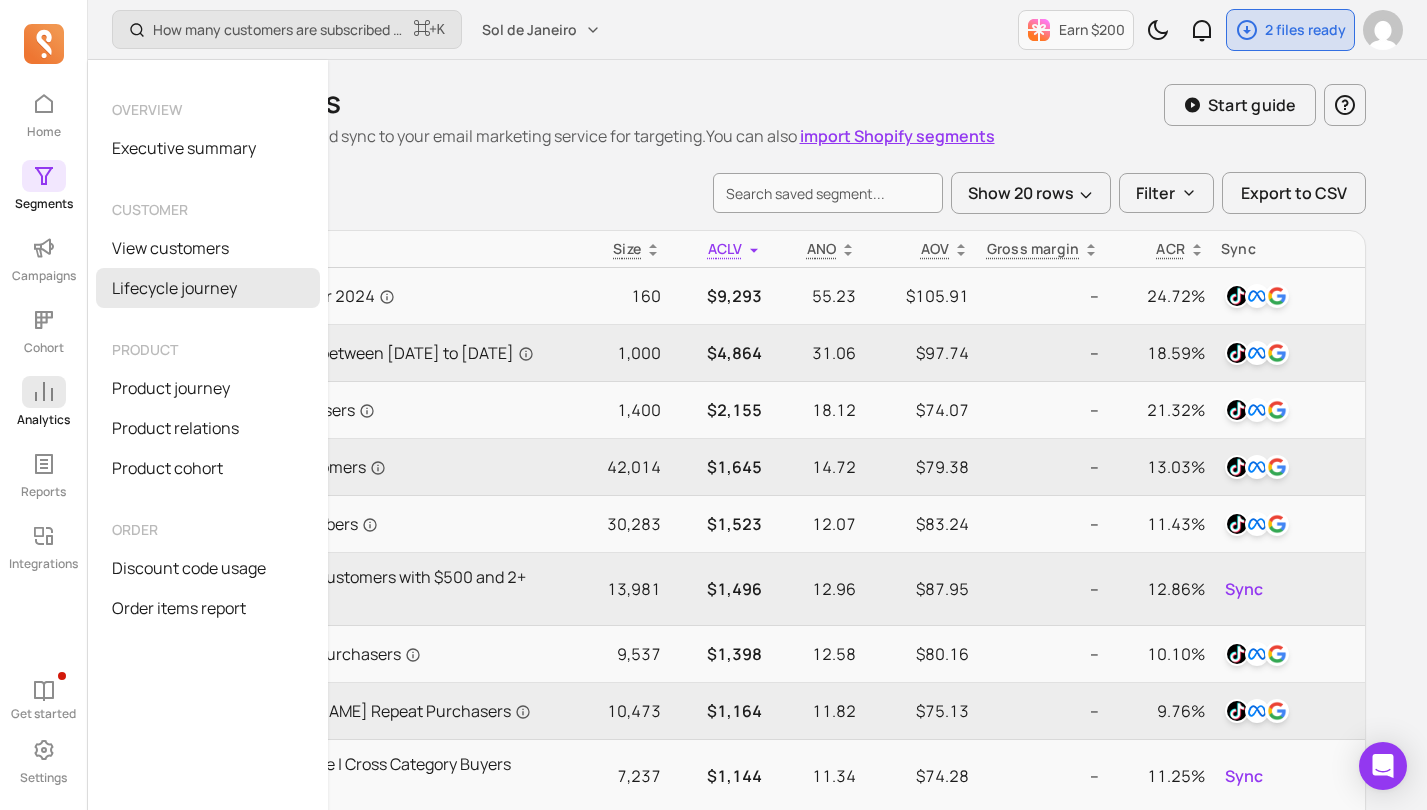 click on "Lifecycle journey" at bounding box center (208, 288) 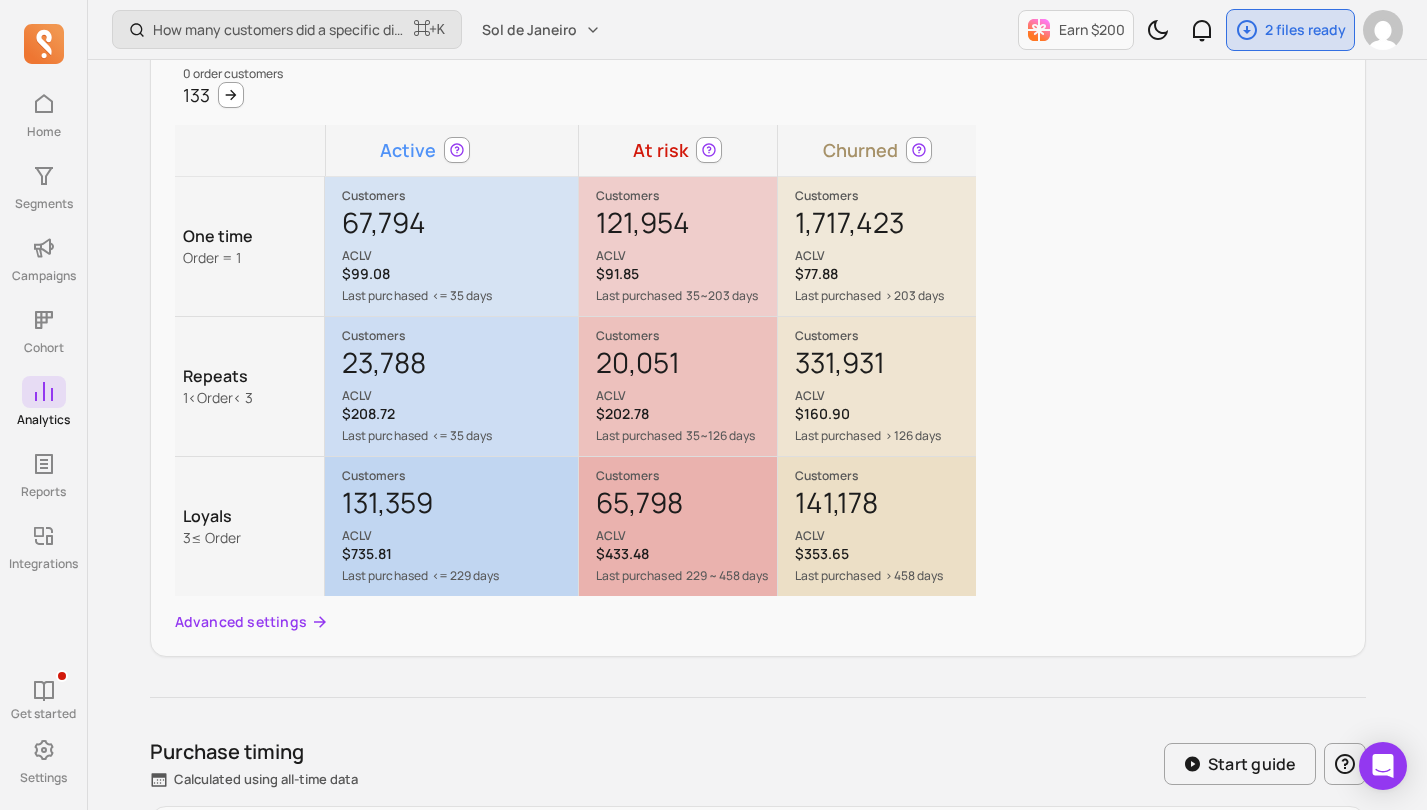 scroll, scrollTop: 0, scrollLeft: 0, axis: both 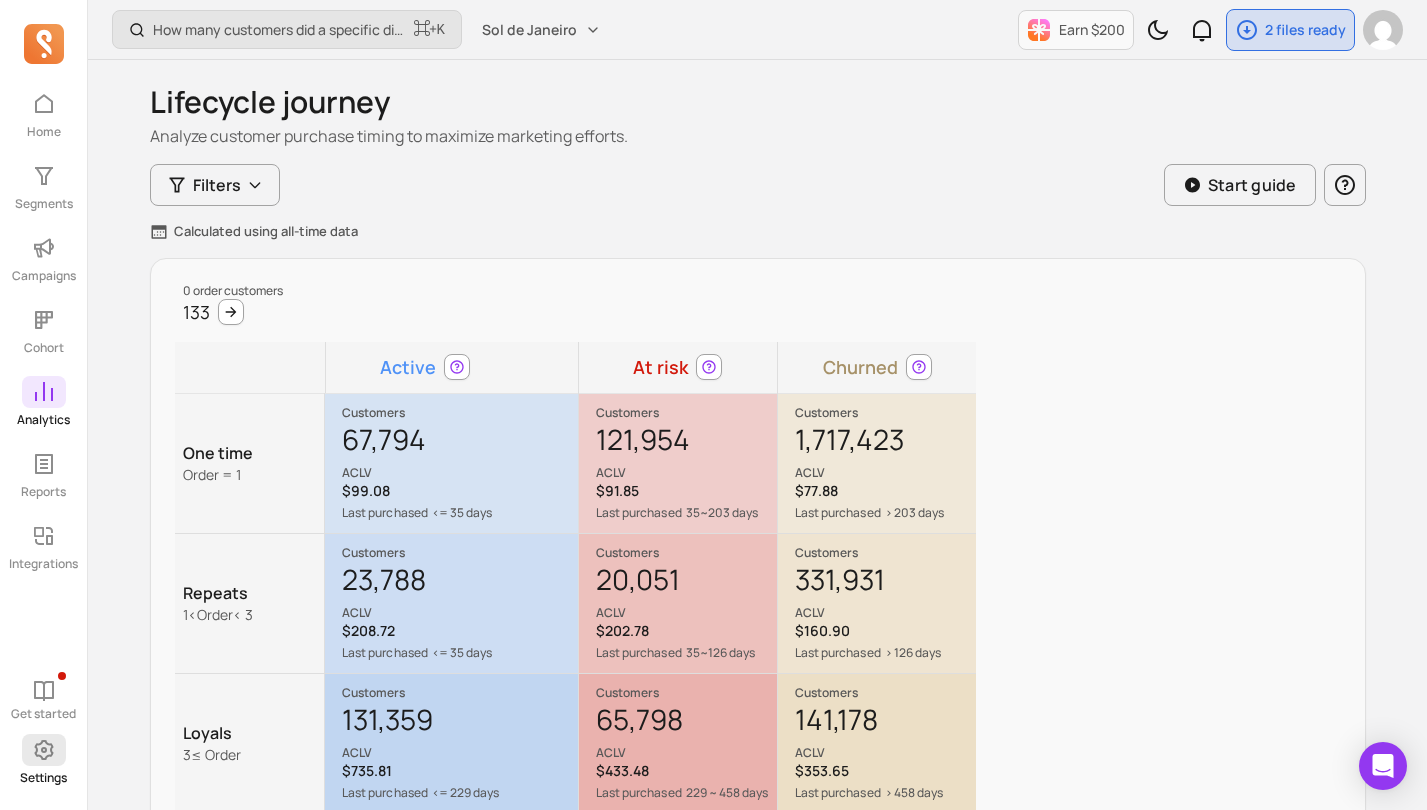 click on "Settings" at bounding box center [43, 760] 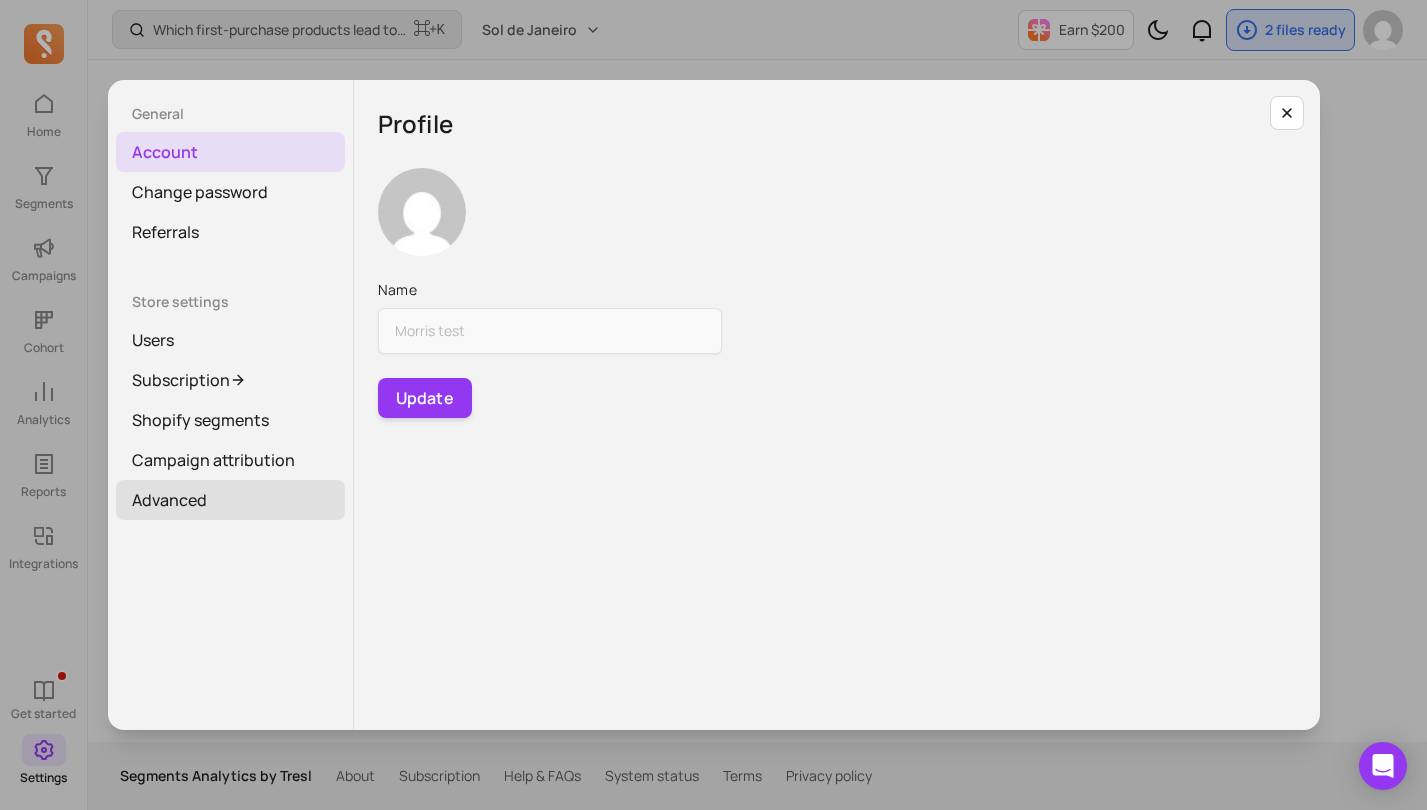 drag, startPoint x: 207, startPoint y: 524, endPoint x: 212, endPoint y: 506, distance: 18.681541 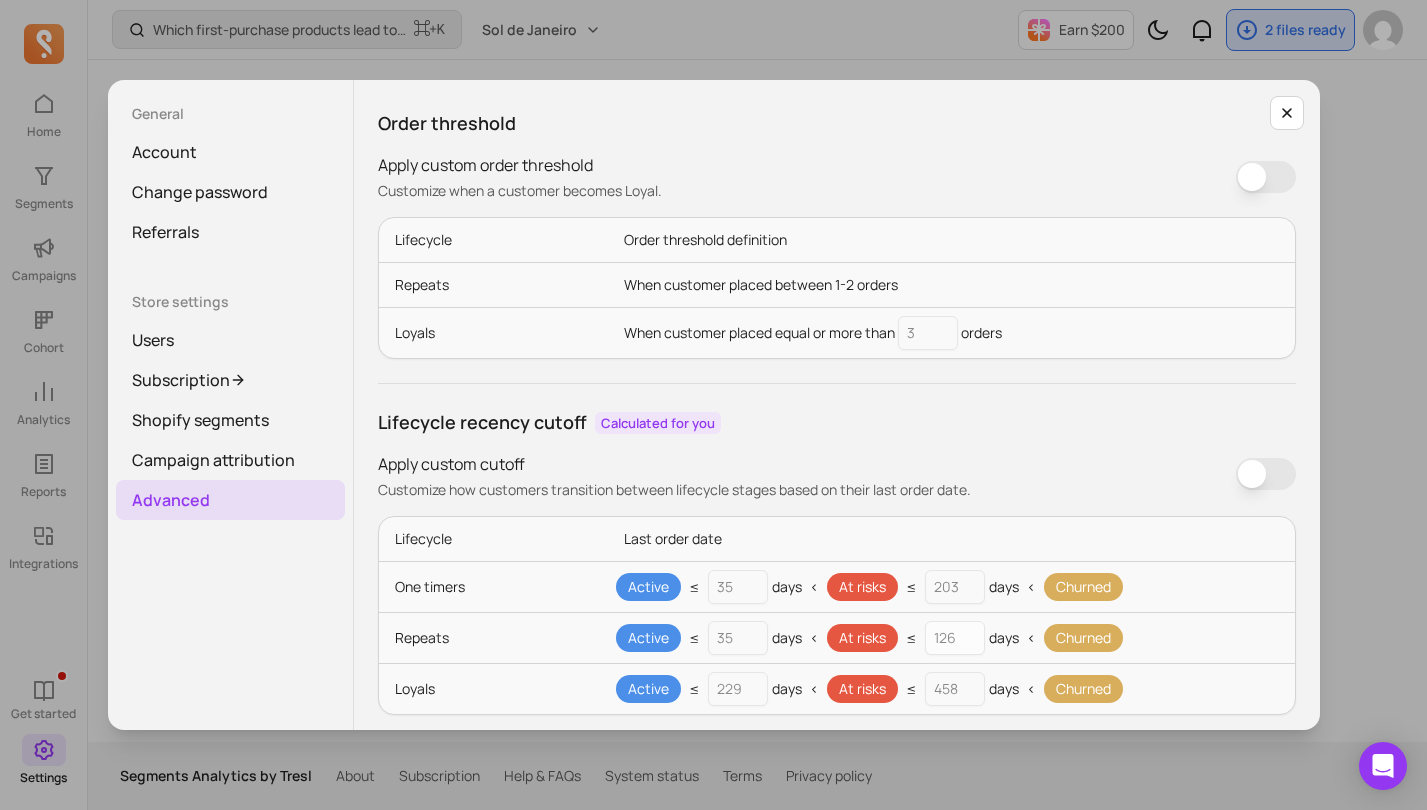 scroll, scrollTop: 76, scrollLeft: 0, axis: vertical 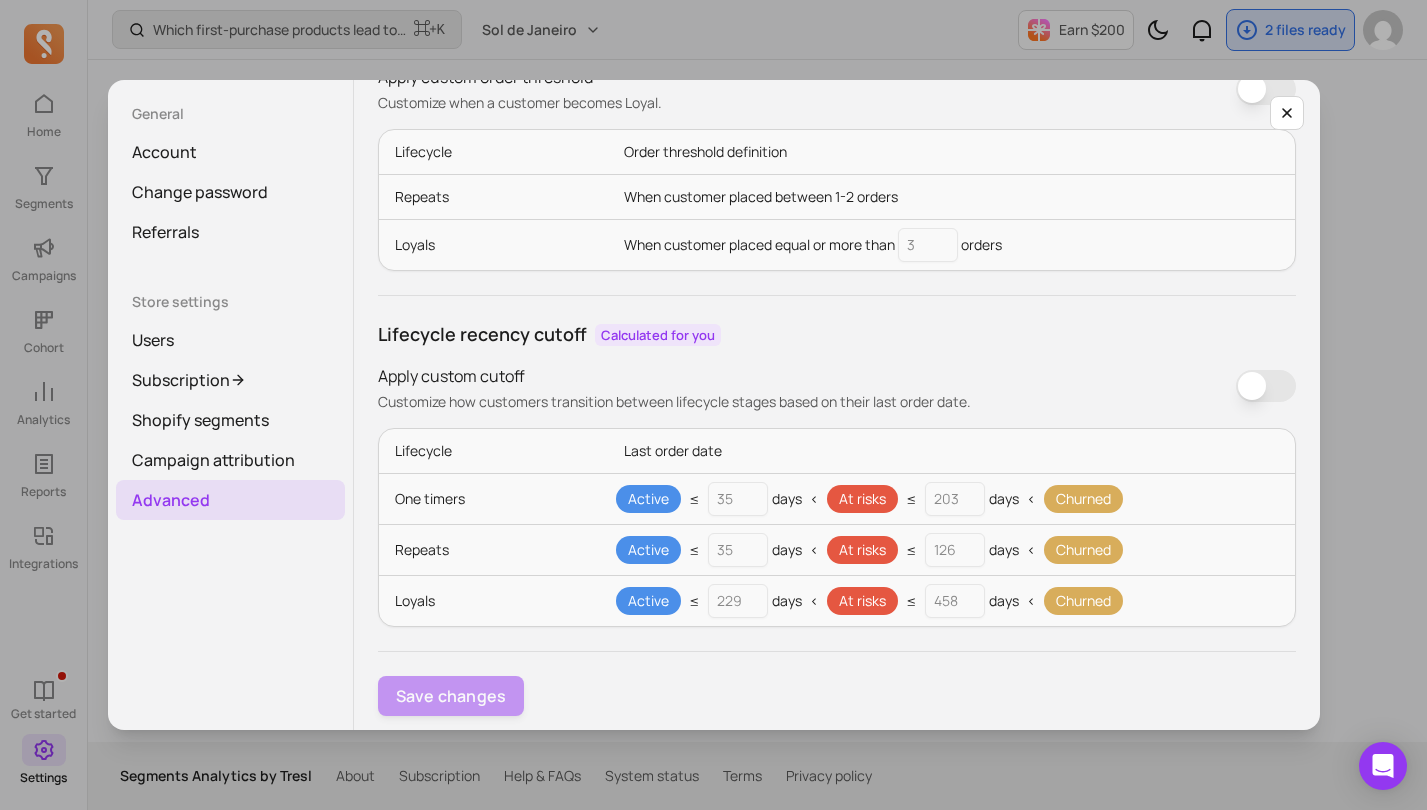 click on "General Account Change password Referrals Store settings Users Subscription Shopify segments Campaign attribution Advanced Advanced Order threshold Apply custom order threshold Customize when a customer becomes Loyal. Apply custom value Lifecycle Order threshold definition Repeats When customer placed between 1- 2   orders Loyals When customer placed equal or more than   3   orders Lifecycle recency cutoff Calculated for you Apply custom cutoff Customize how customers transition between lifecycle stages based on their last order date. Apply custom value Lifecycle Last order date One timers Active ≤ 35 days < At risks ≤ 203 days < Churned Repeats Active ≤ 35 days < At risks ≤ 126 days < Churned Loyals Active ≤ 229 days < At risks ≤ 458 days < Churned Save changes After you hit save, we'll refresh your segments. We will stop calculating the lifecycle recency of your store if any custom value is applied. It might take a few hours." at bounding box center (713, 405) 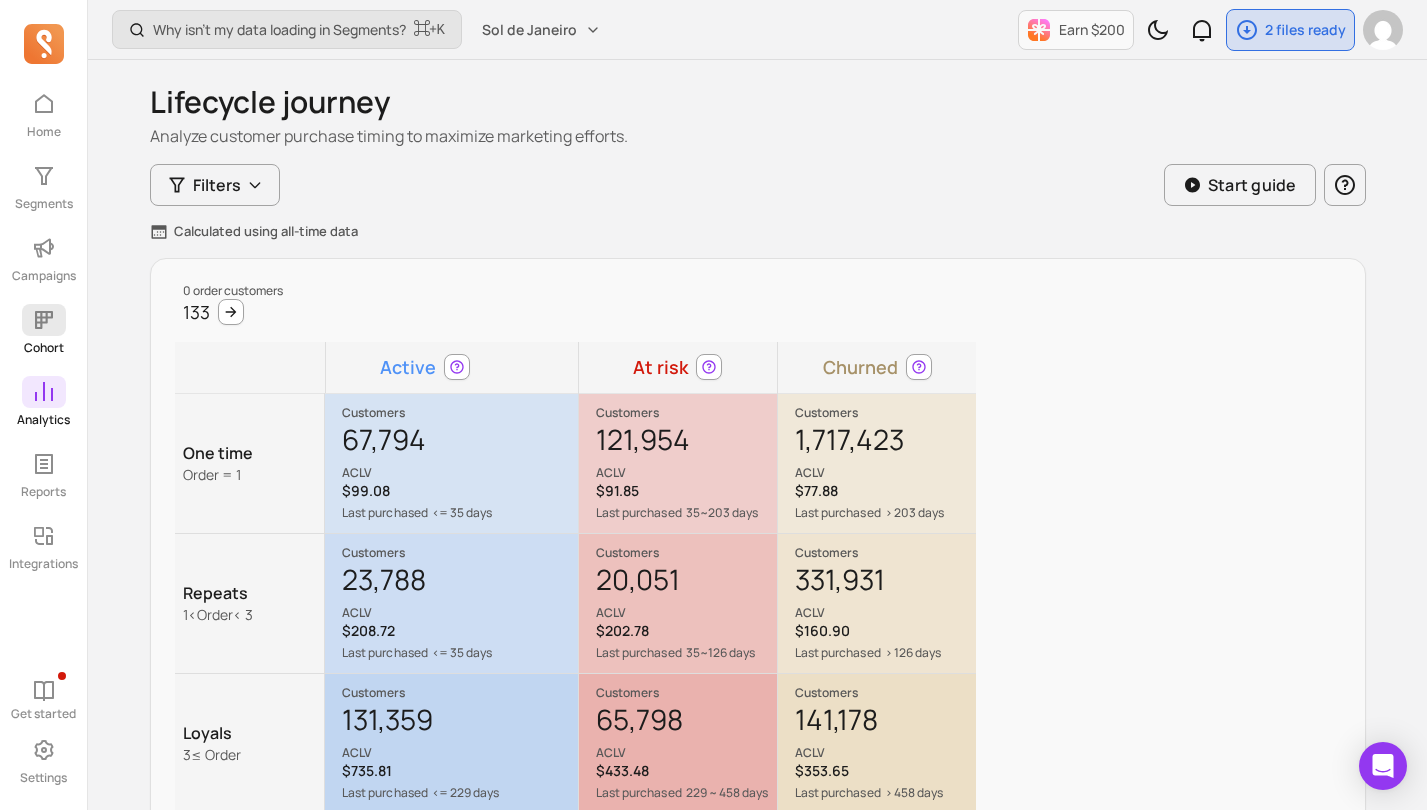 click 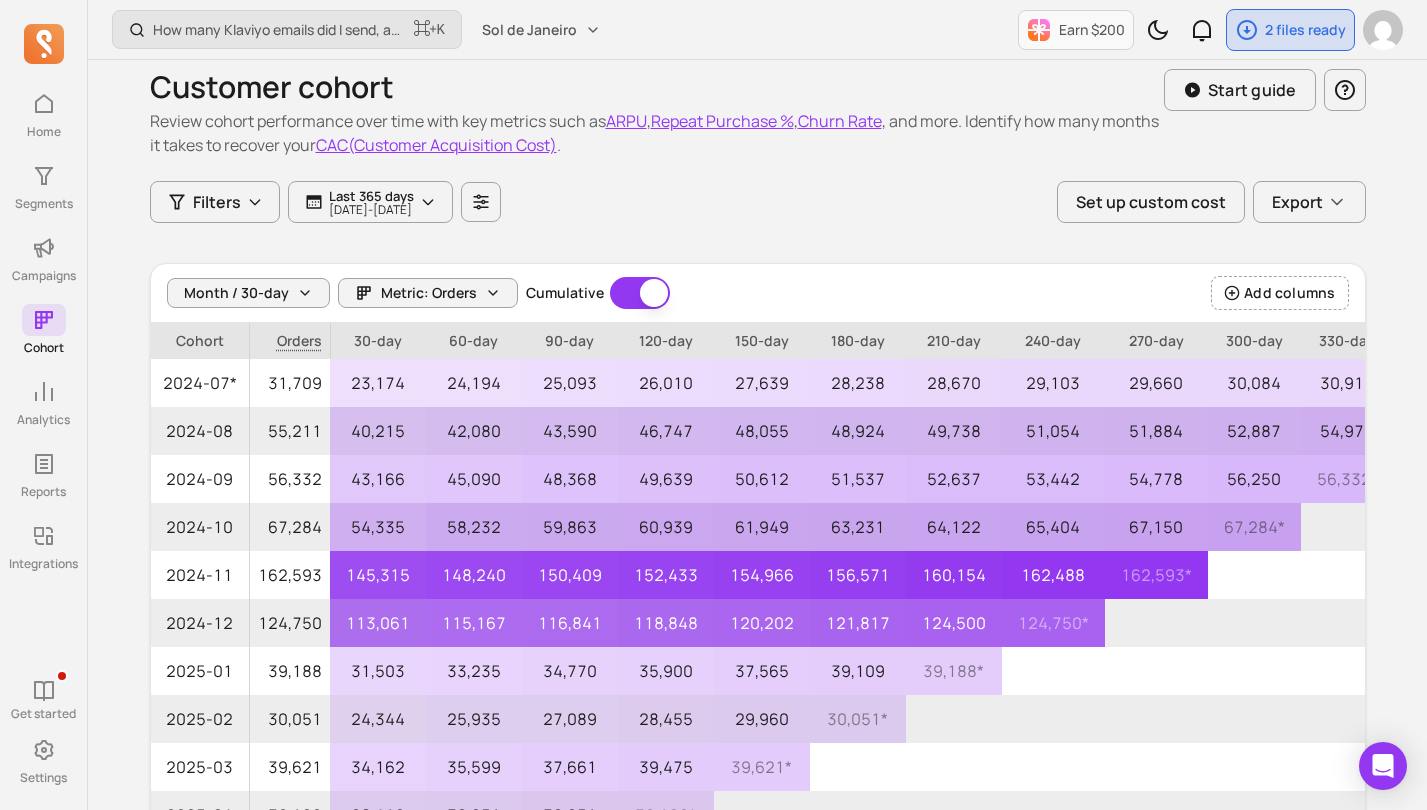 scroll, scrollTop: 0, scrollLeft: 0, axis: both 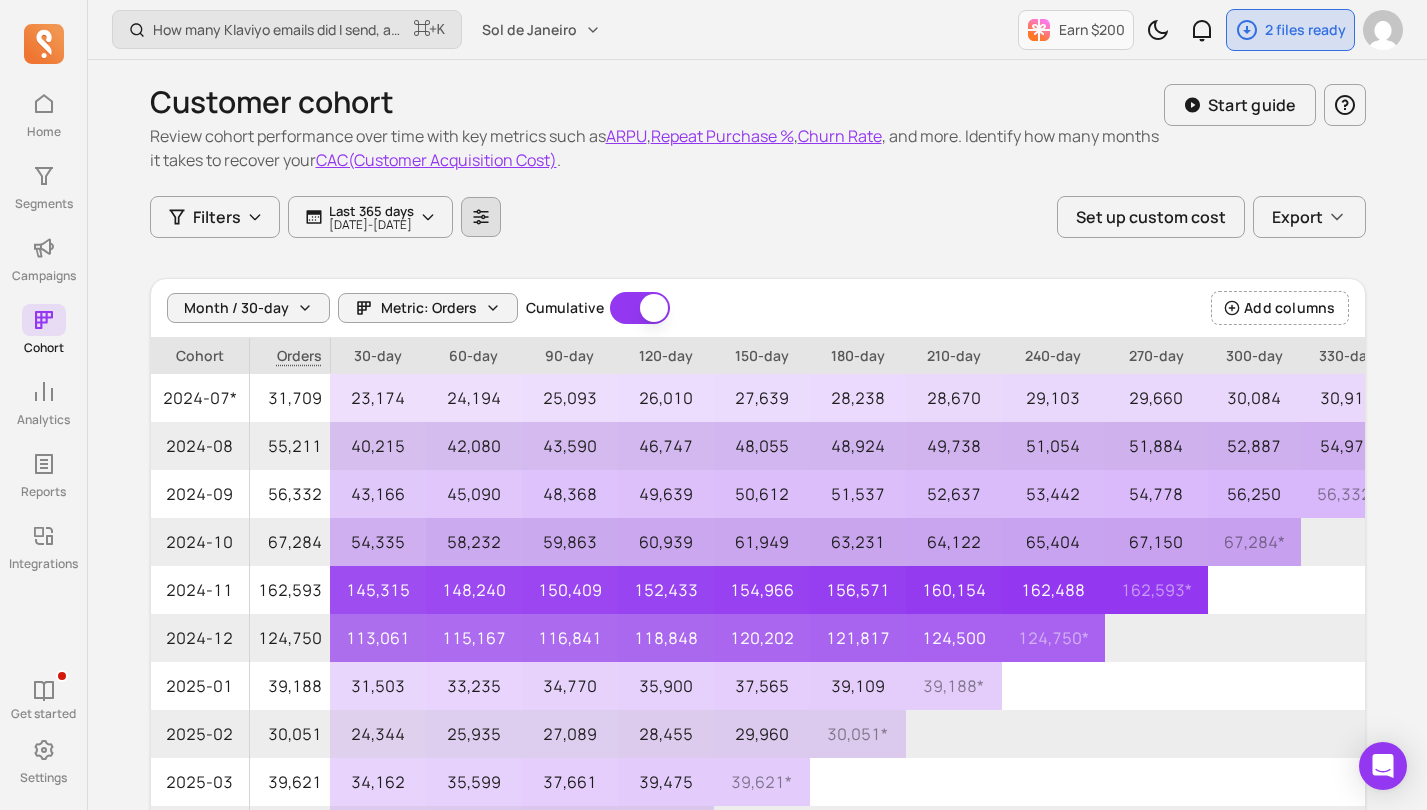 click at bounding box center [481, 217] 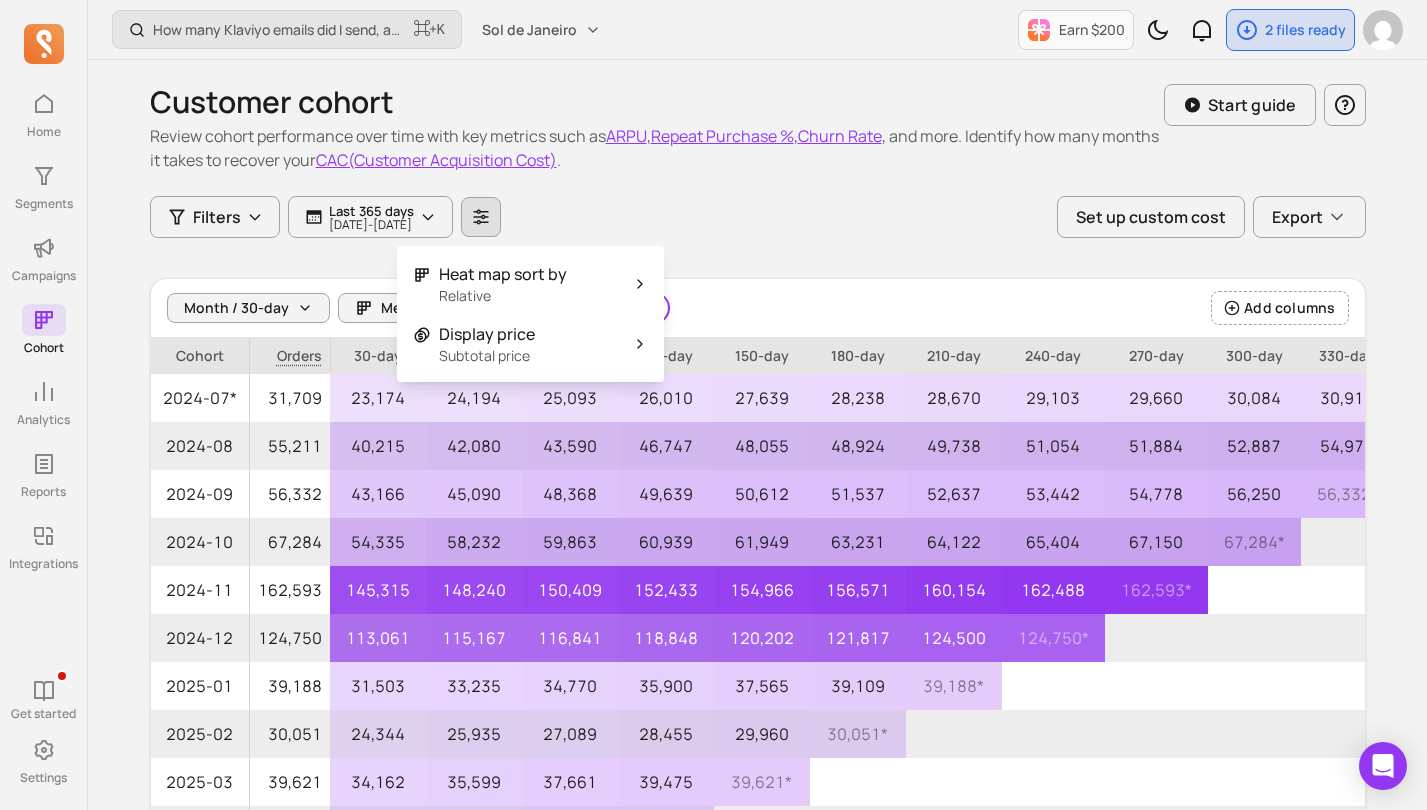 drag, startPoint x: 678, startPoint y: 203, endPoint x: 933, endPoint y: 219, distance: 255.50146 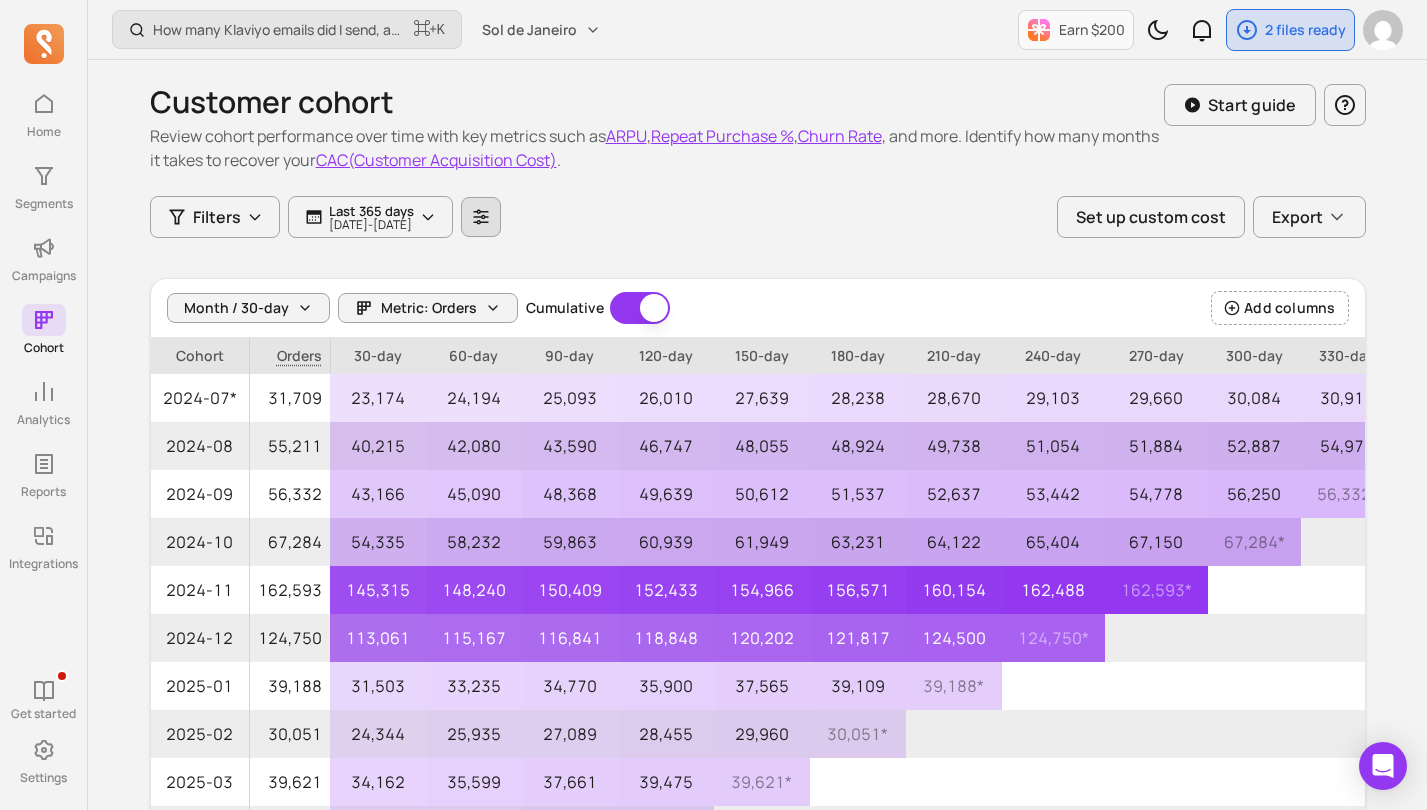 click at bounding box center (481, 217) 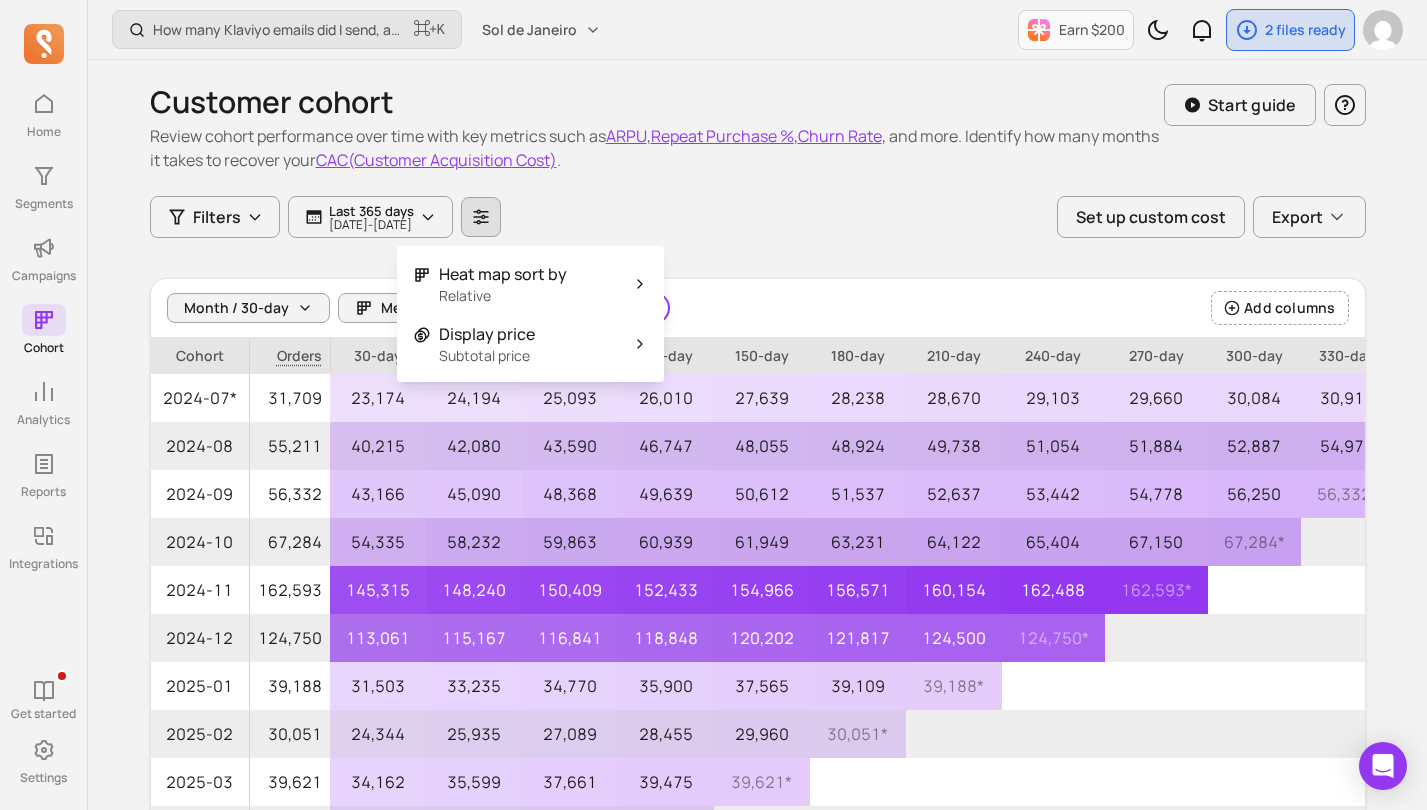 click on "Filters Last 365 days [DATE]  -  [DATE] Set up custom cost   Export" at bounding box center (758, 217) 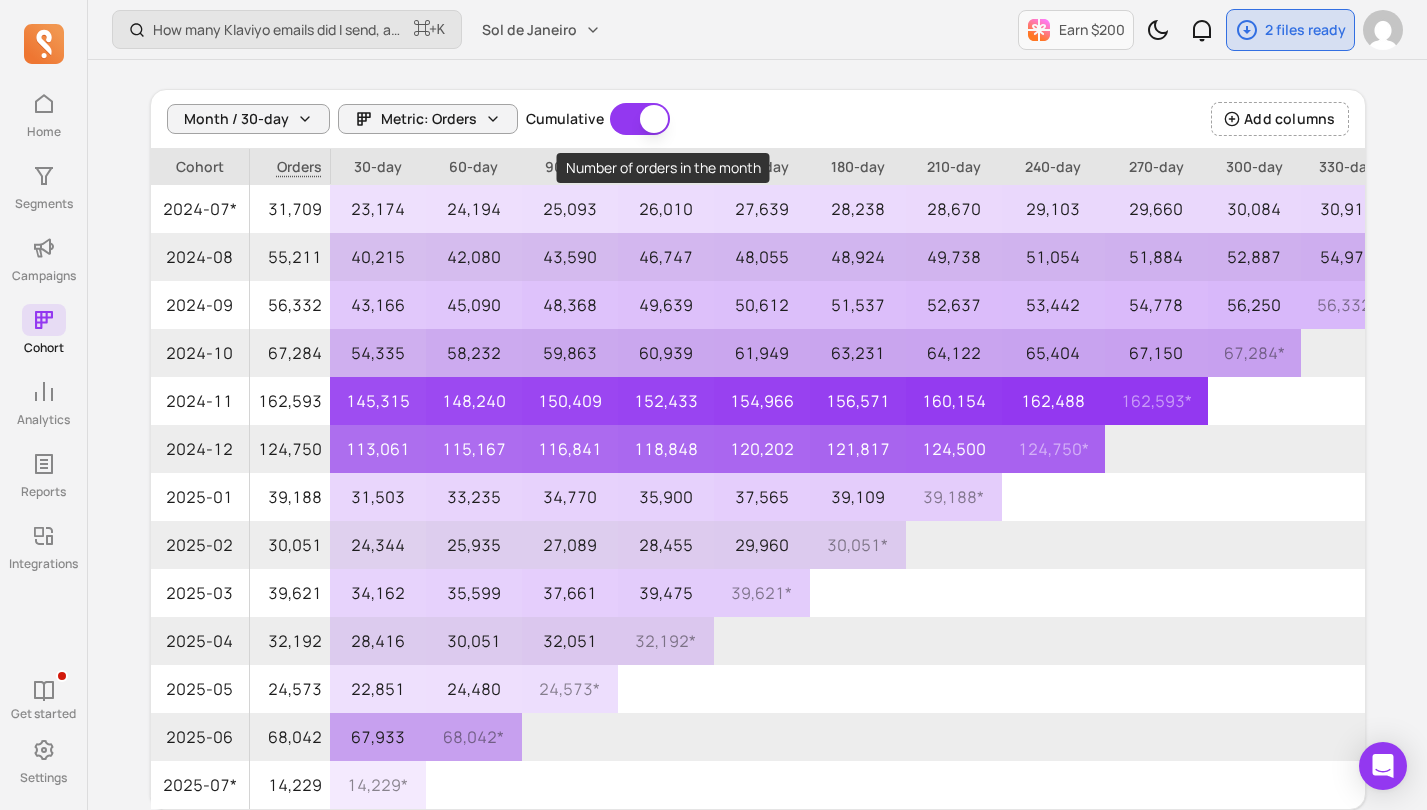 scroll, scrollTop: 178, scrollLeft: 0, axis: vertical 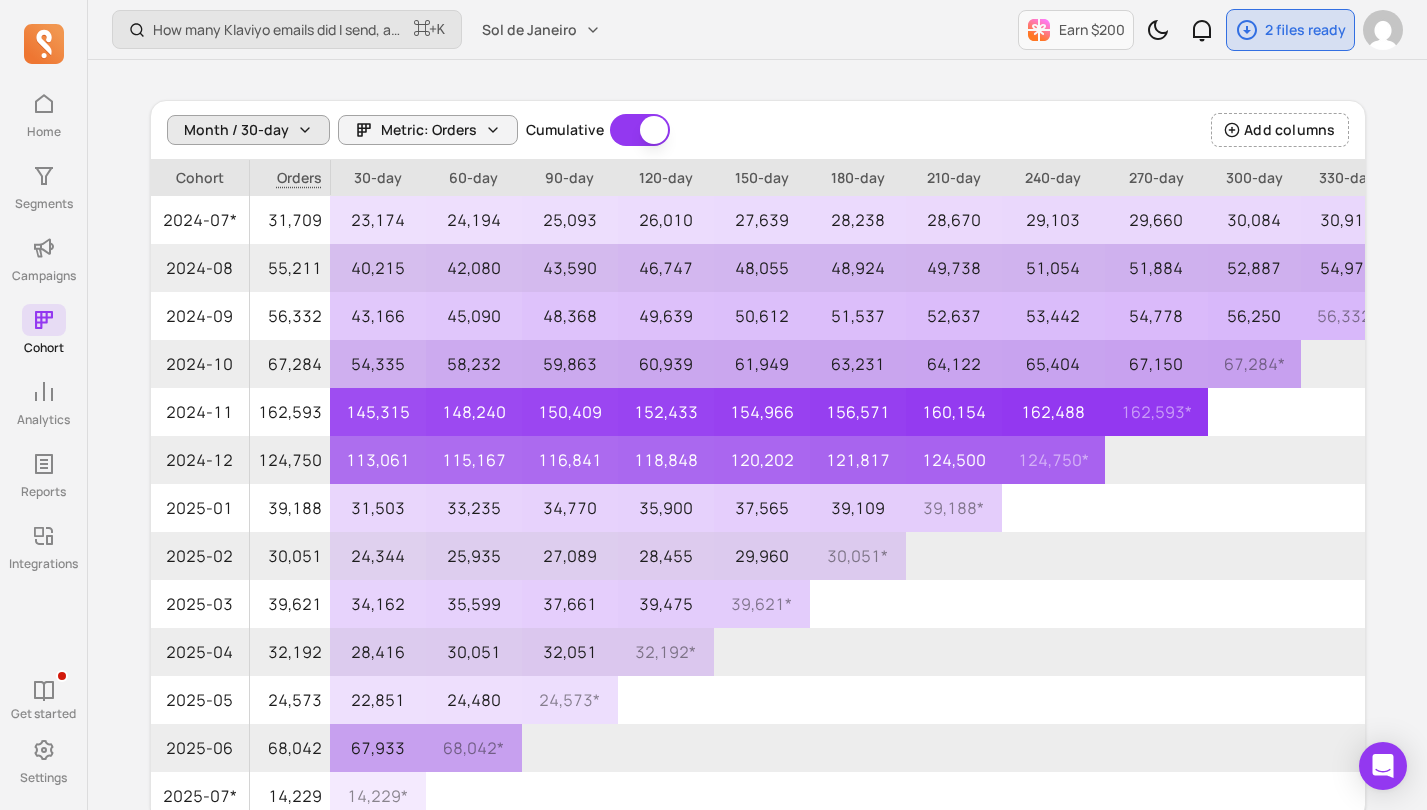click 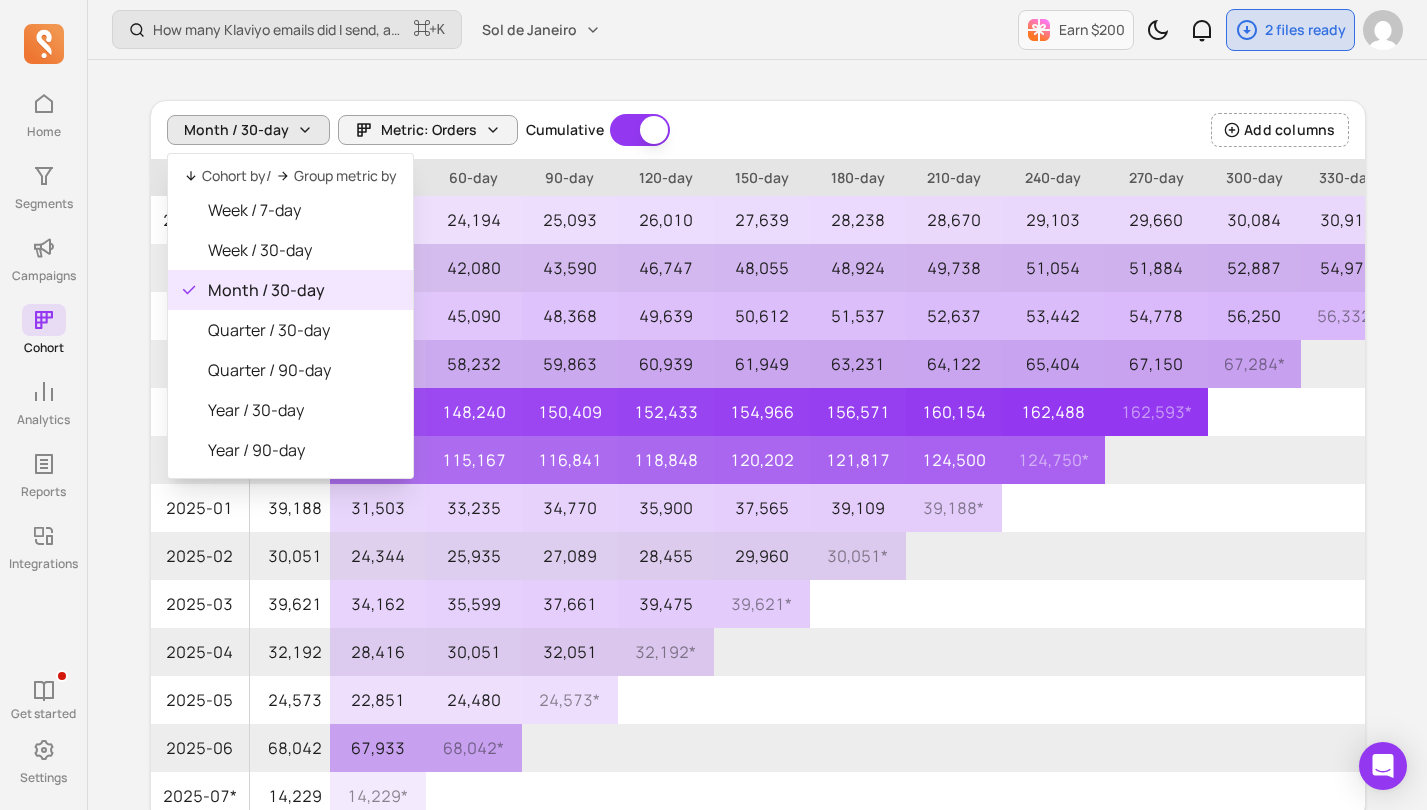 click 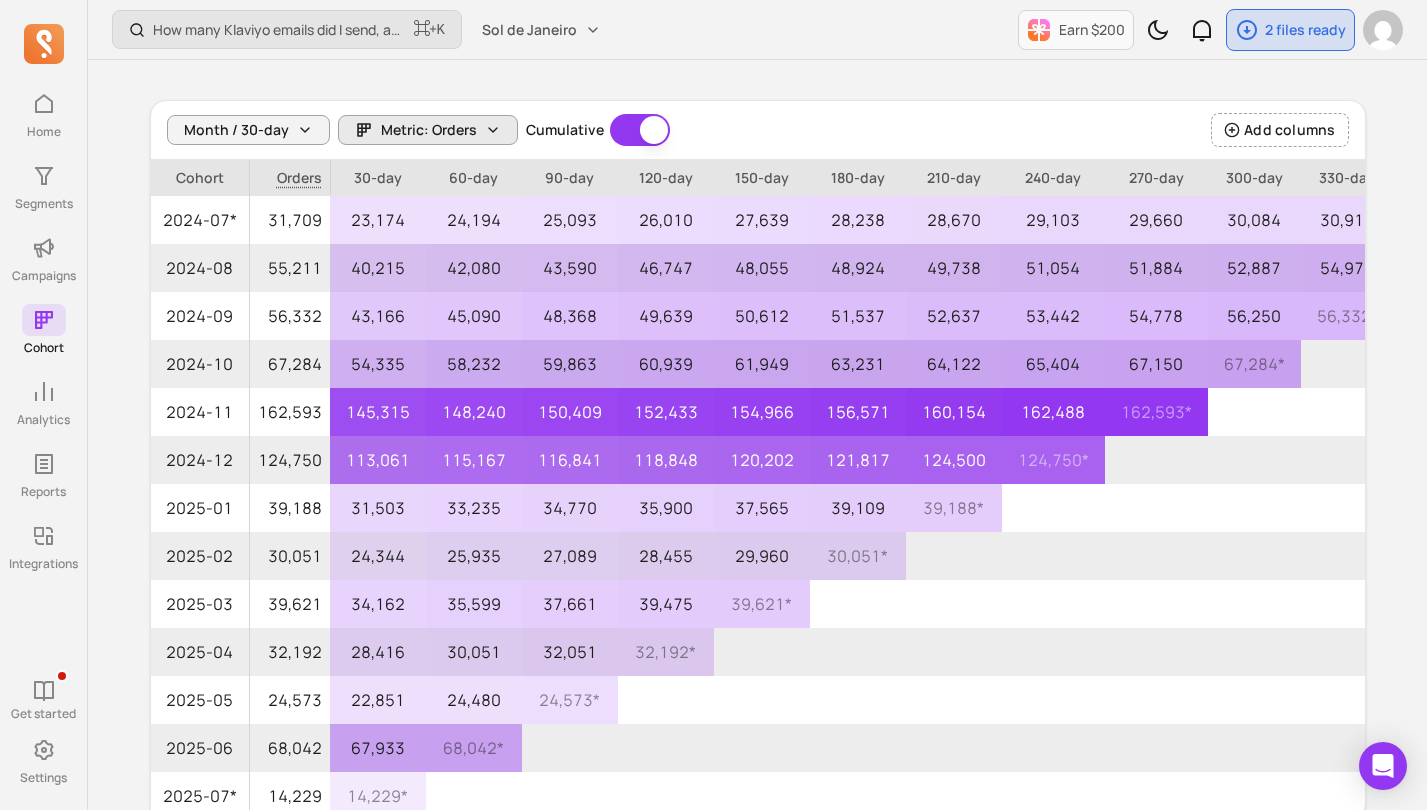 type 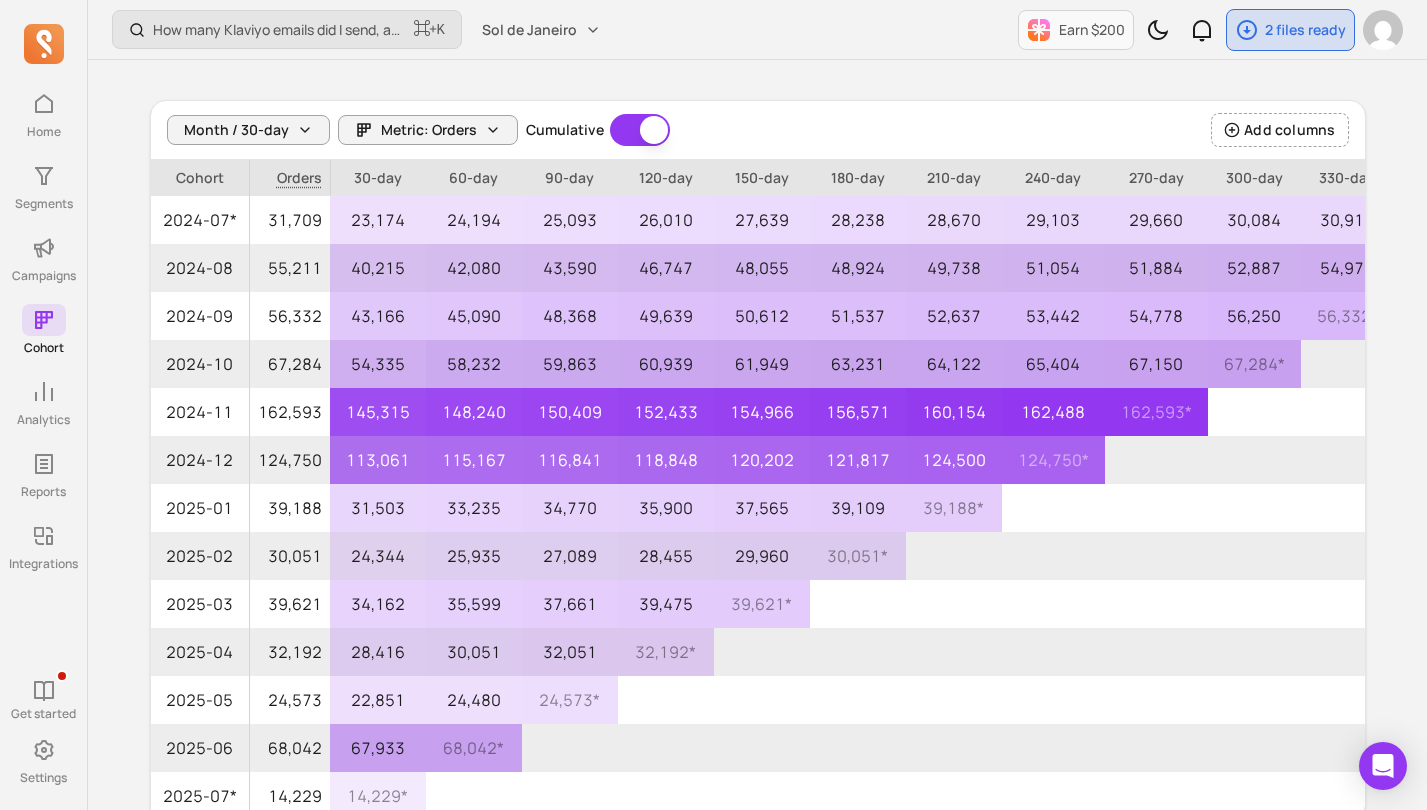 scroll, scrollTop: 0, scrollLeft: 0, axis: both 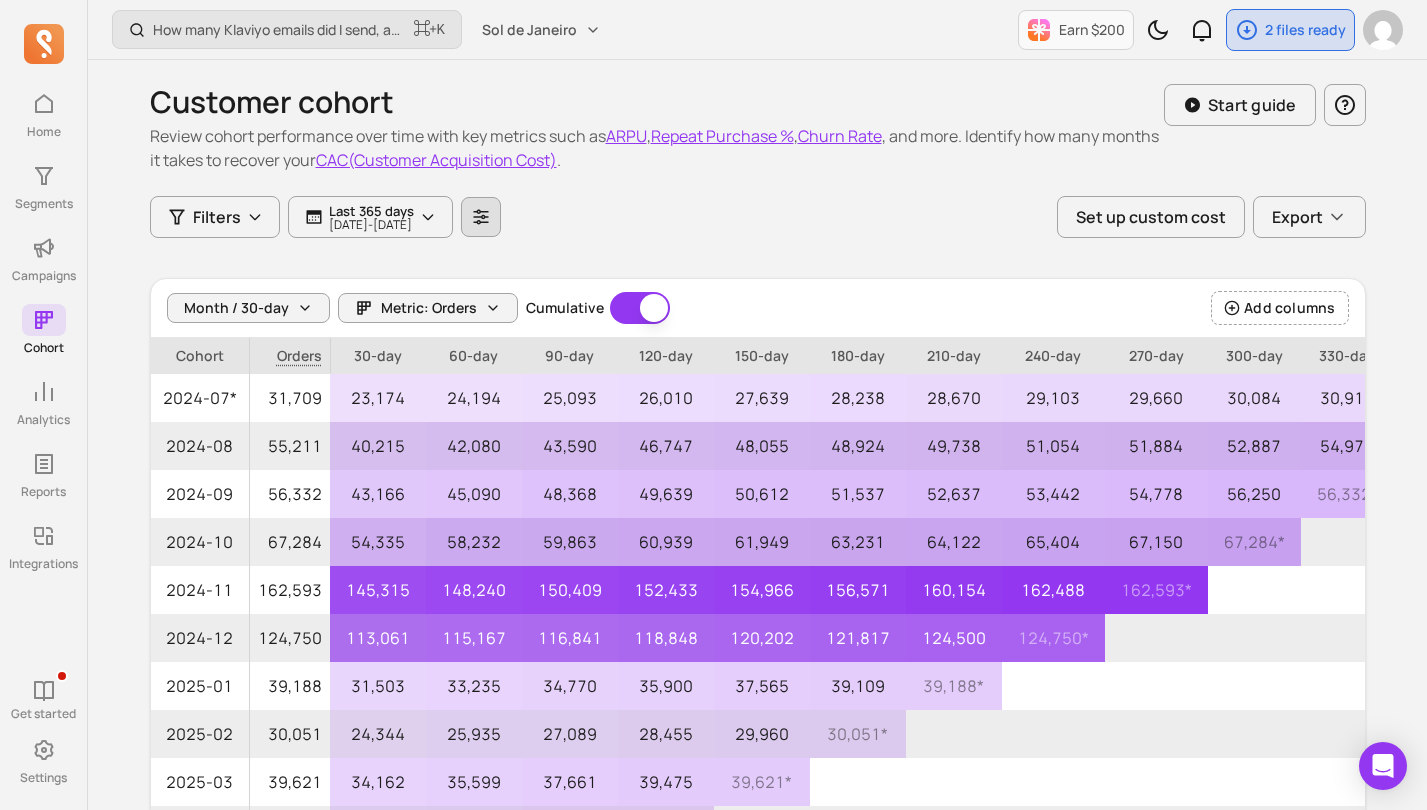 click 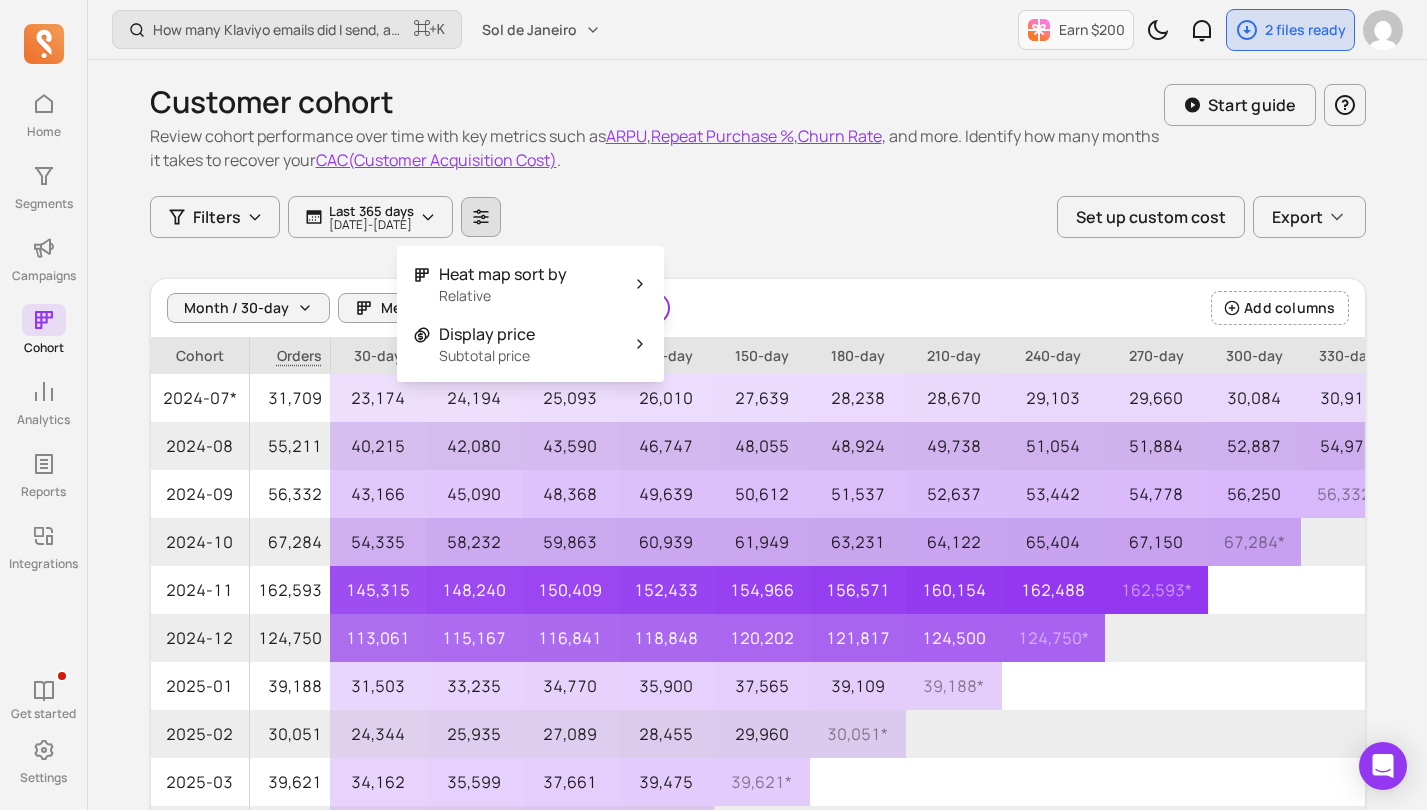 click 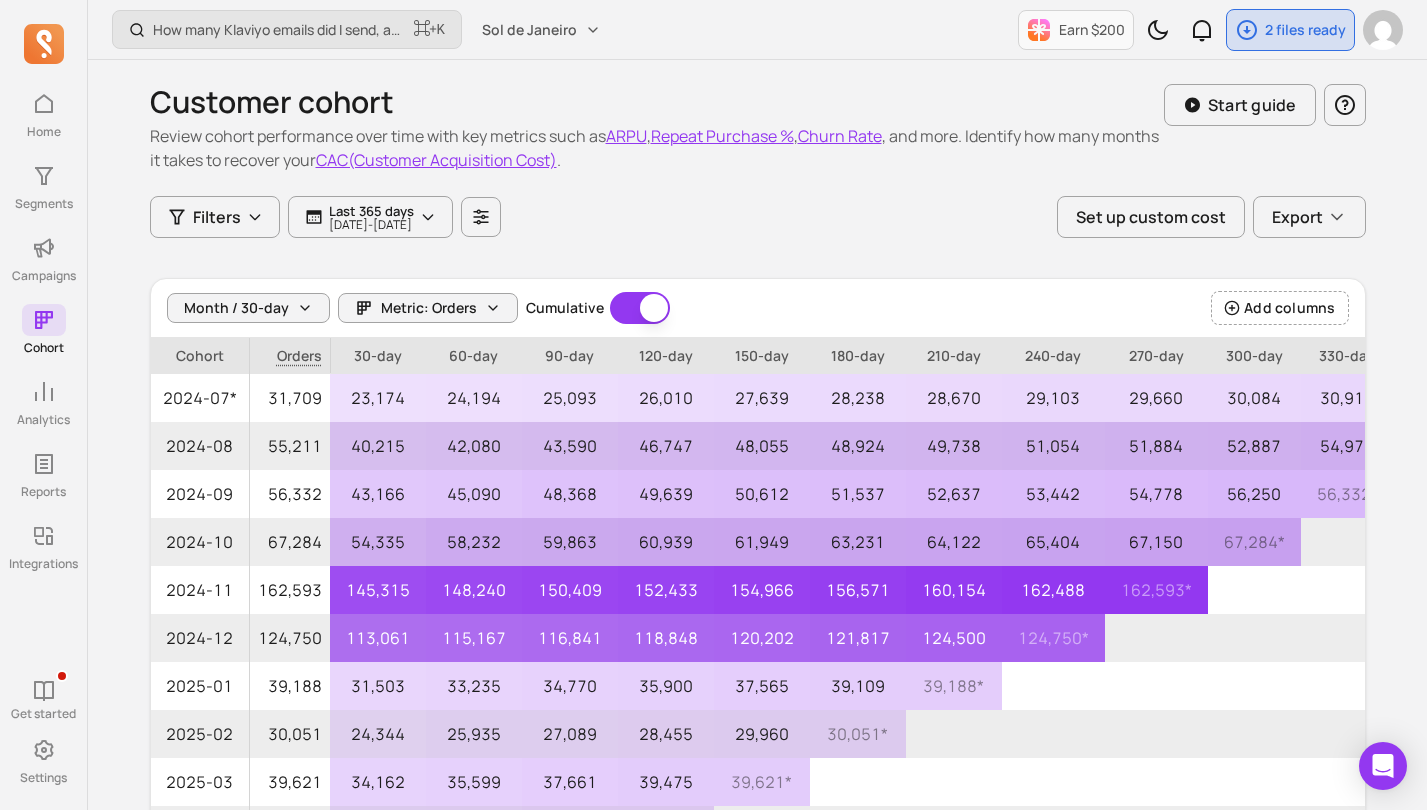 drag, startPoint x: 751, startPoint y: 225, endPoint x: 743, endPoint y: 245, distance: 21.540659 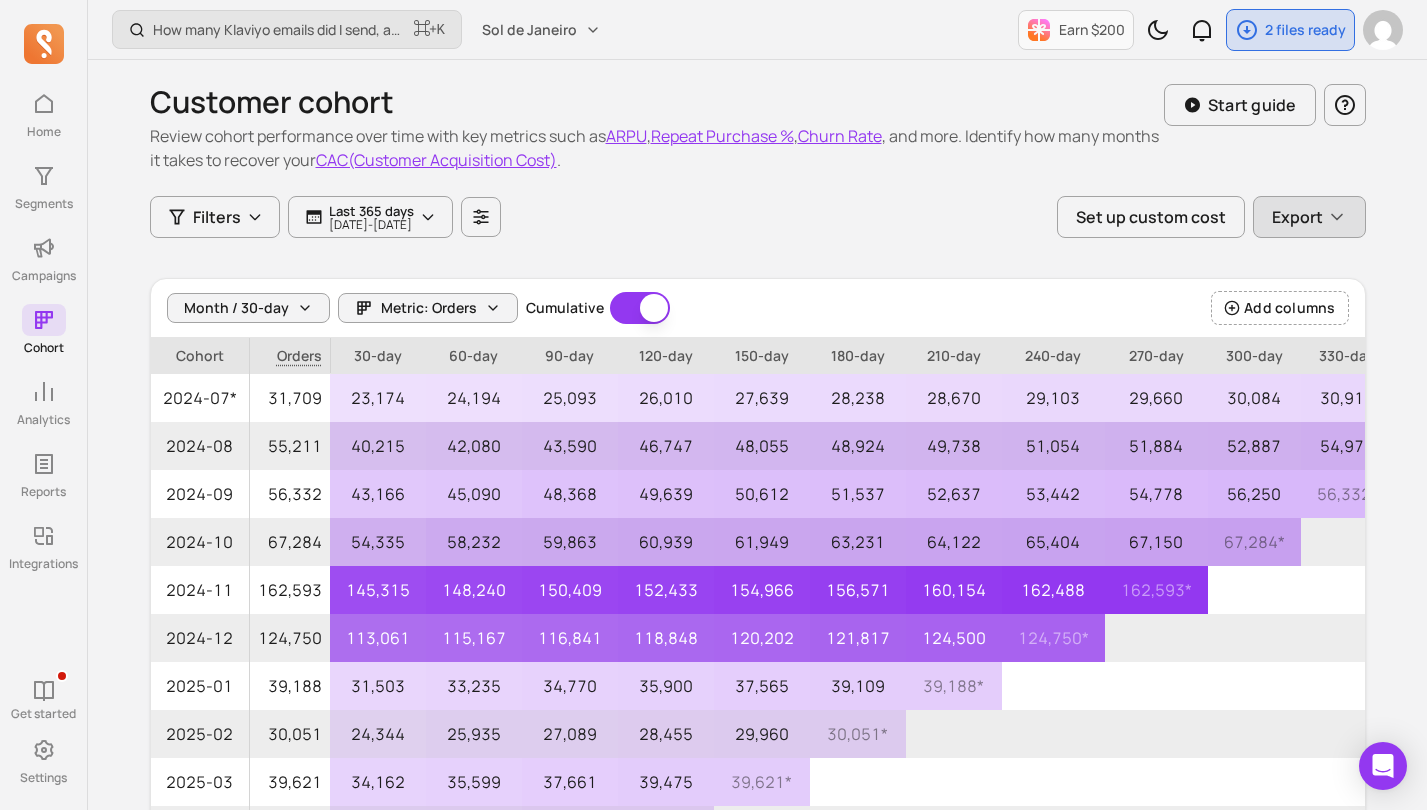 click on "Export" at bounding box center [1309, 217] 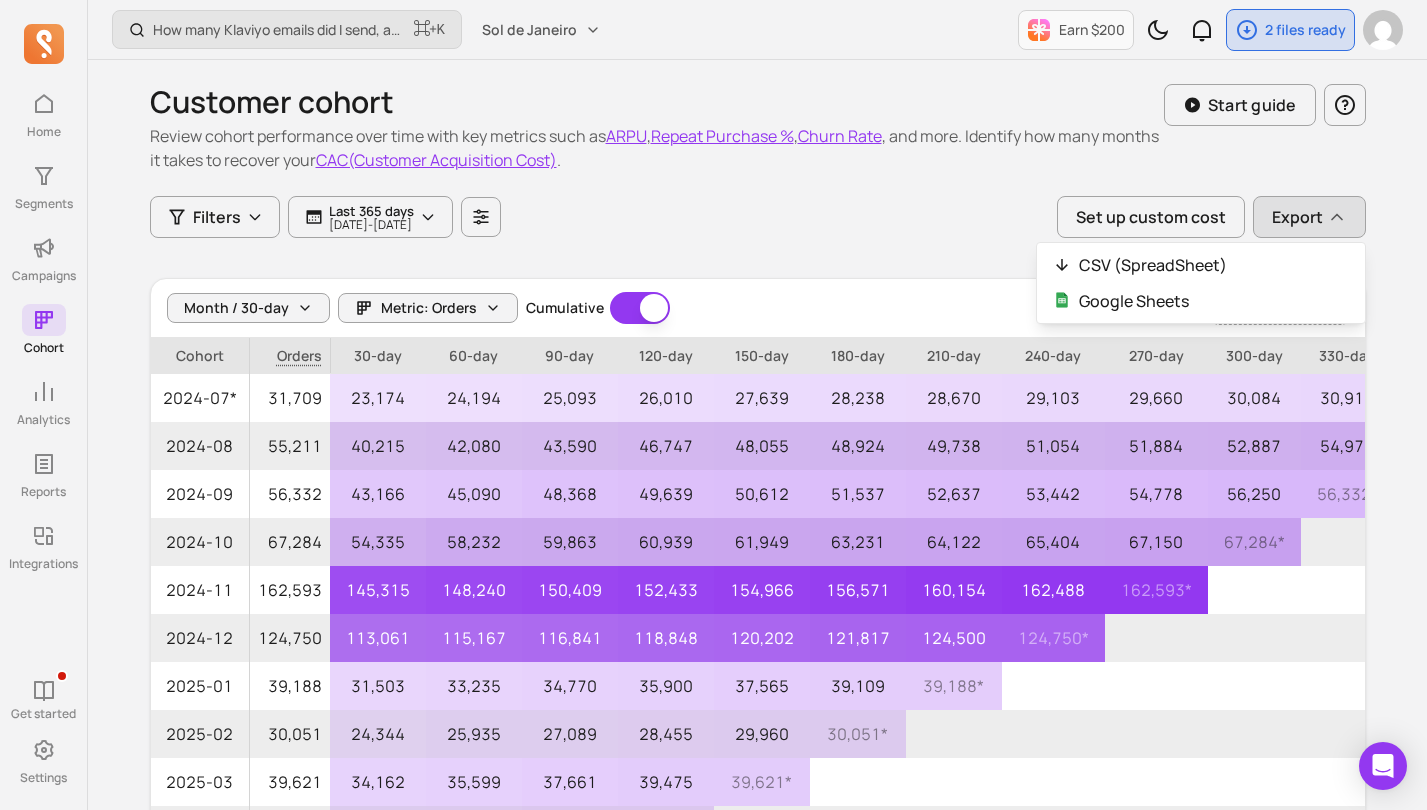 click on "Export" at bounding box center (1309, 217) 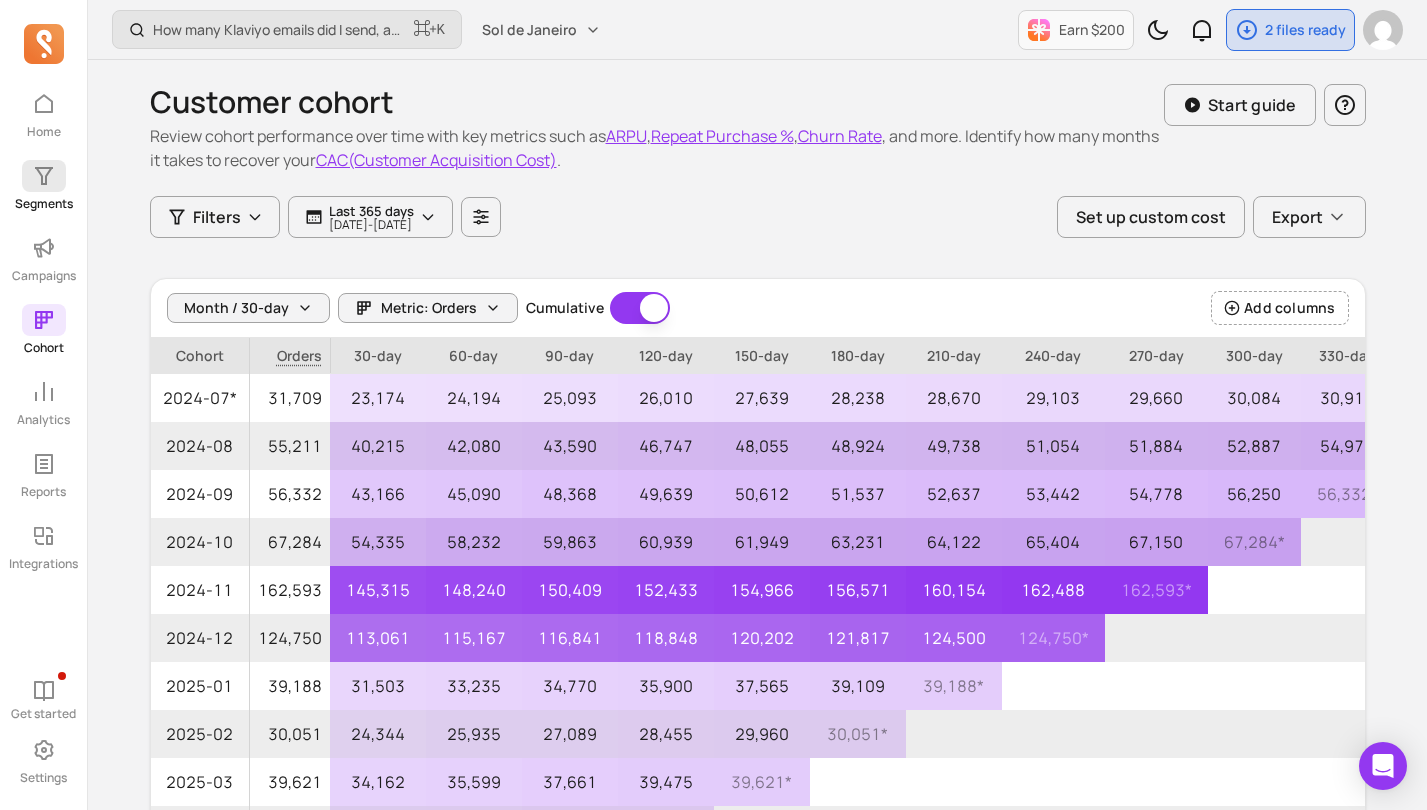 click on "Segments" at bounding box center (44, 204) 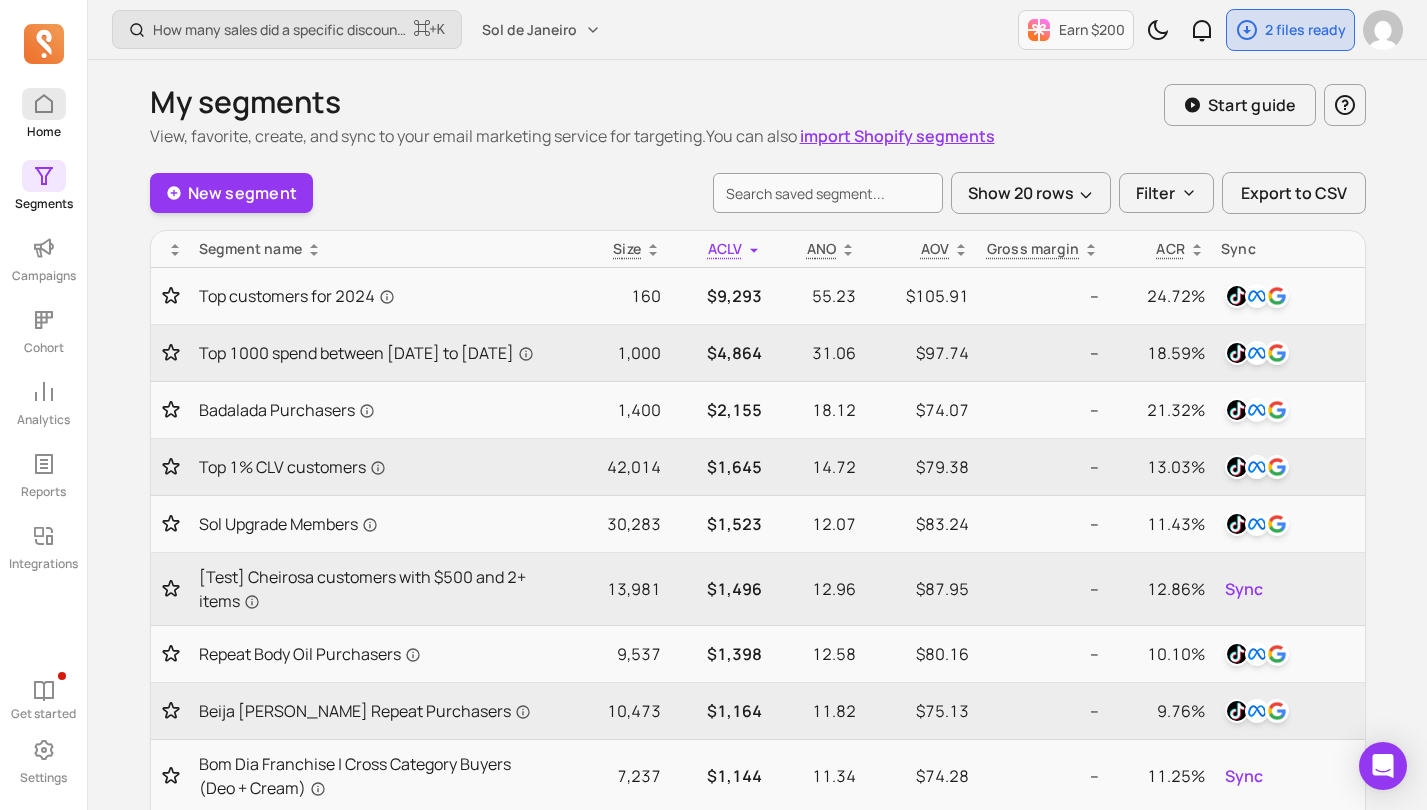 click on "Home" at bounding box center (43, 114) 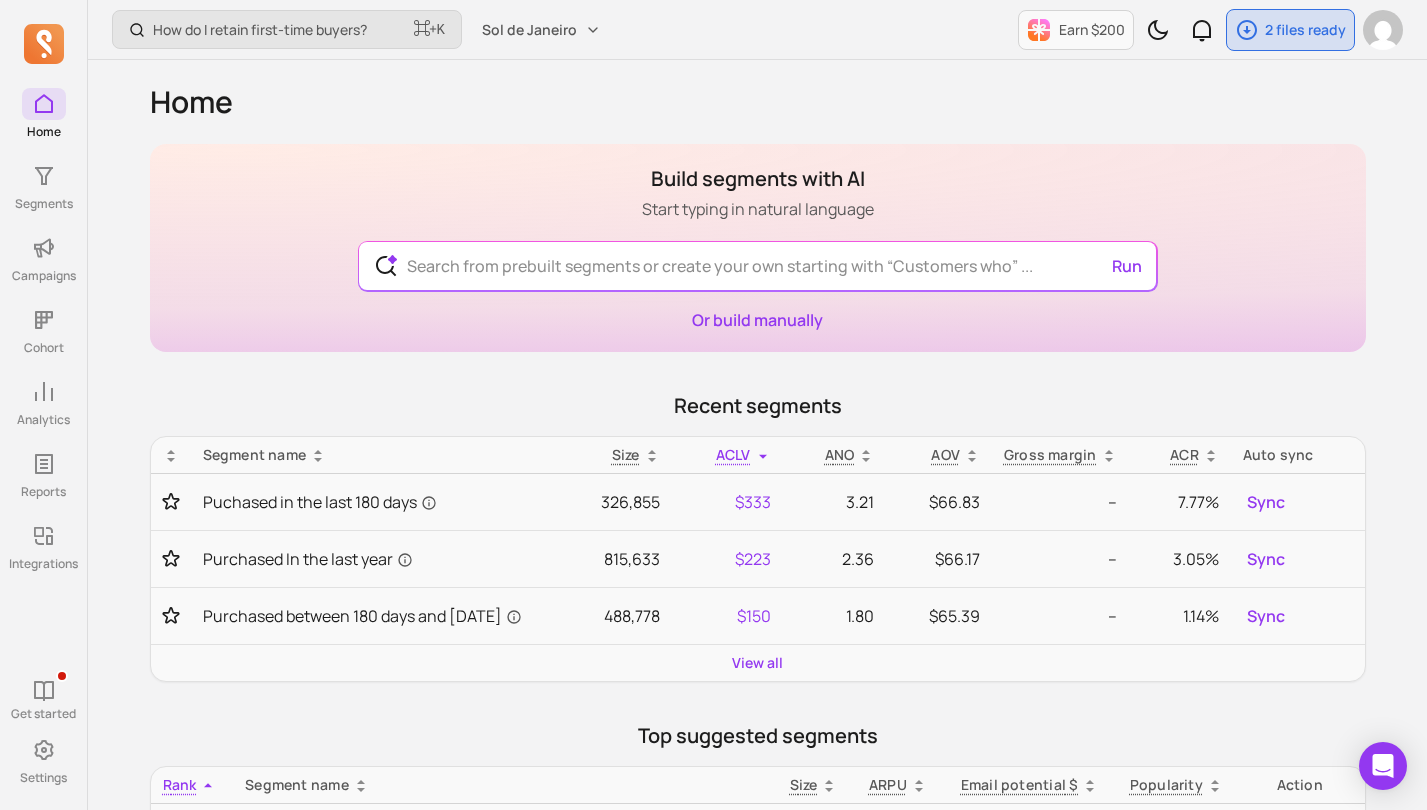 scroll, scrollTop: 796, scrollLeft: 0, axis: vertical 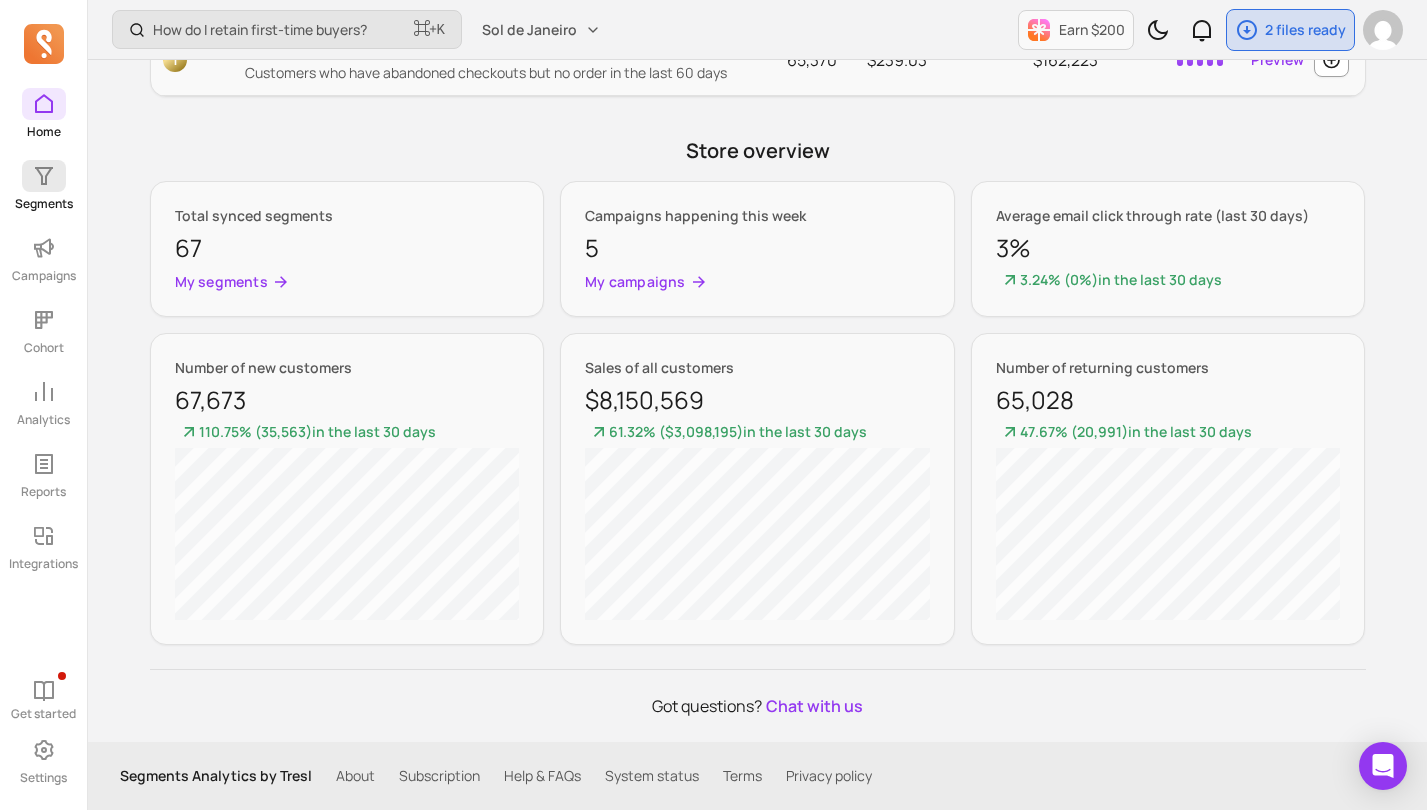 click 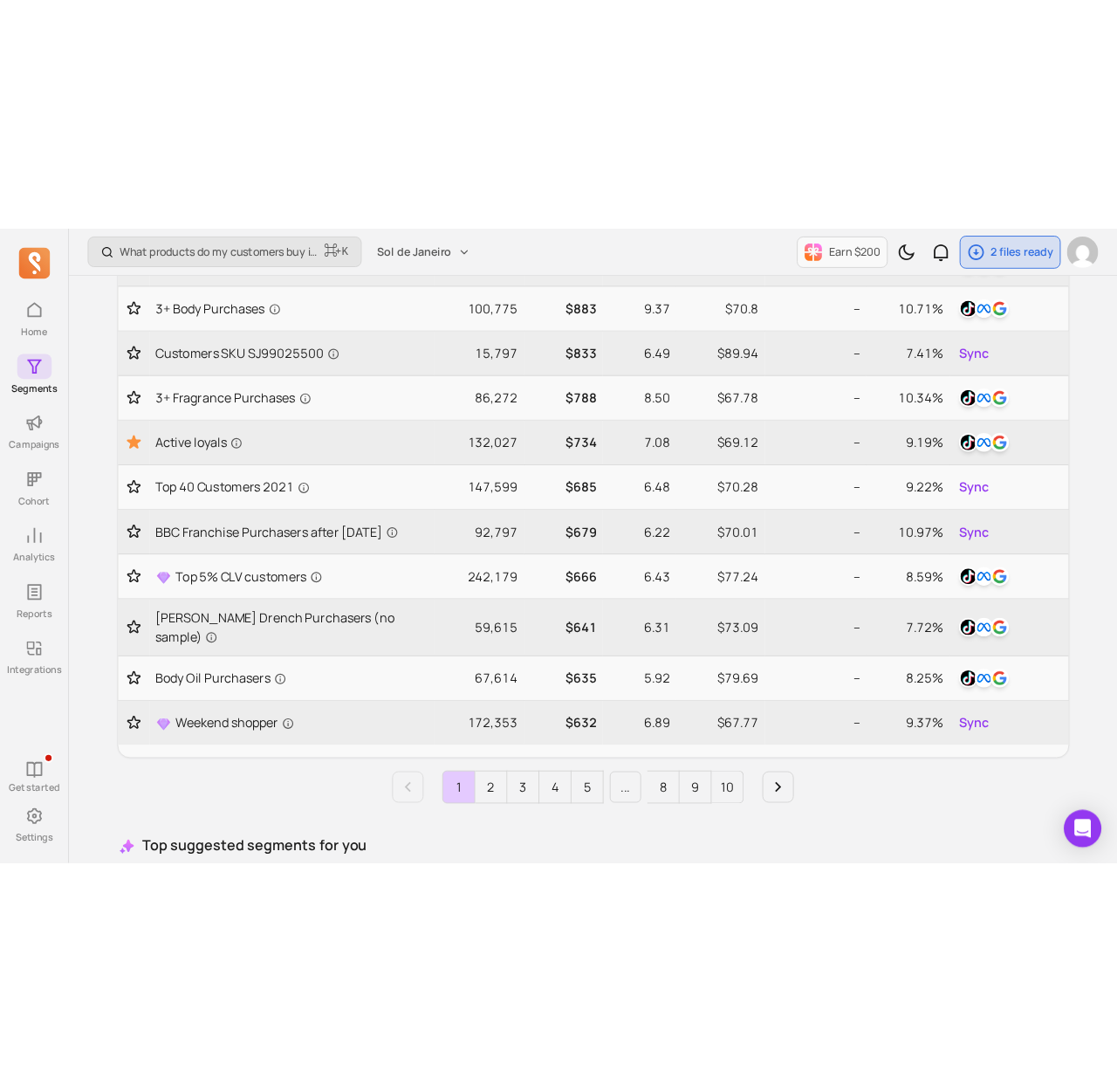 scroll, scrollTop: 0, scrollLeft: 0, axis: both 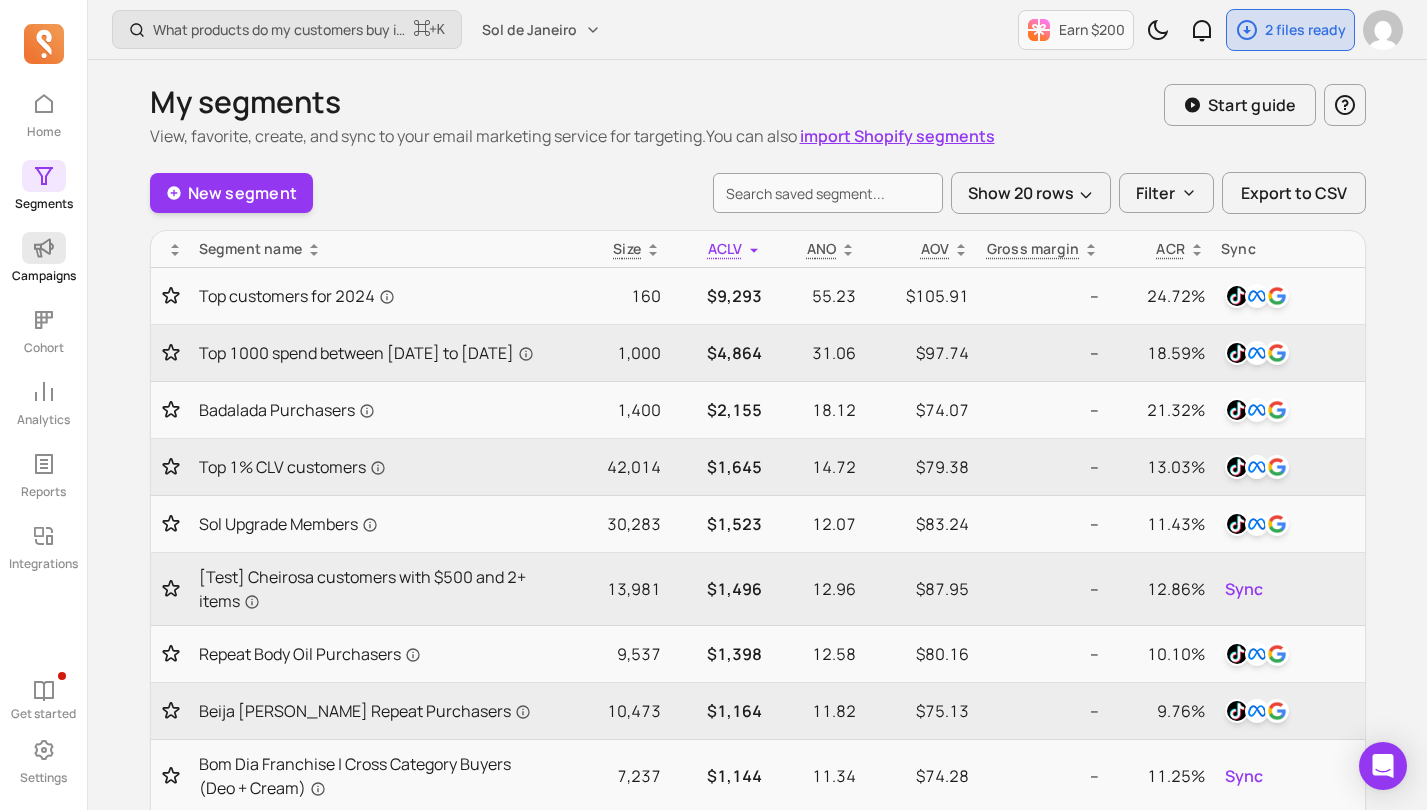 click on "Campaigns" at bounding box center (44, 276) 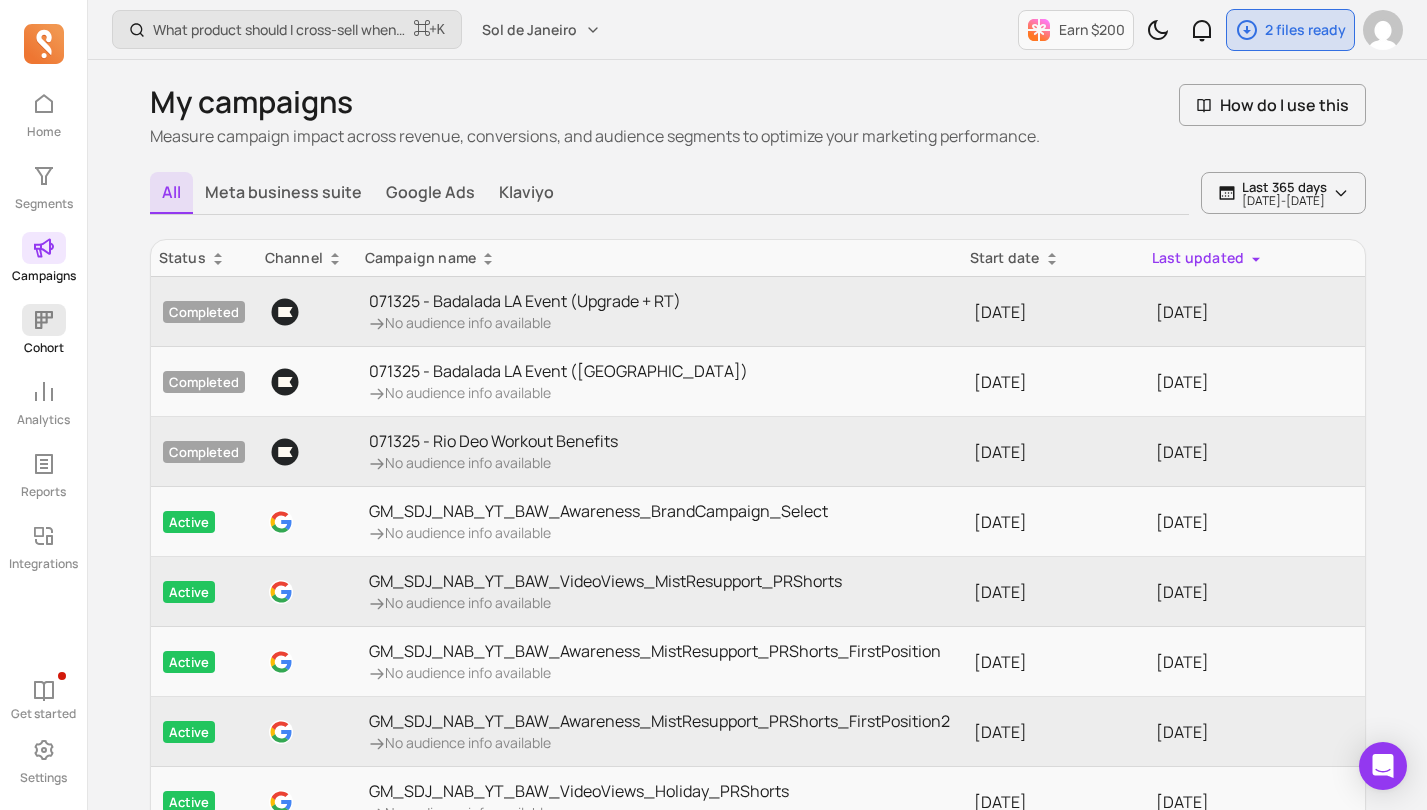 click 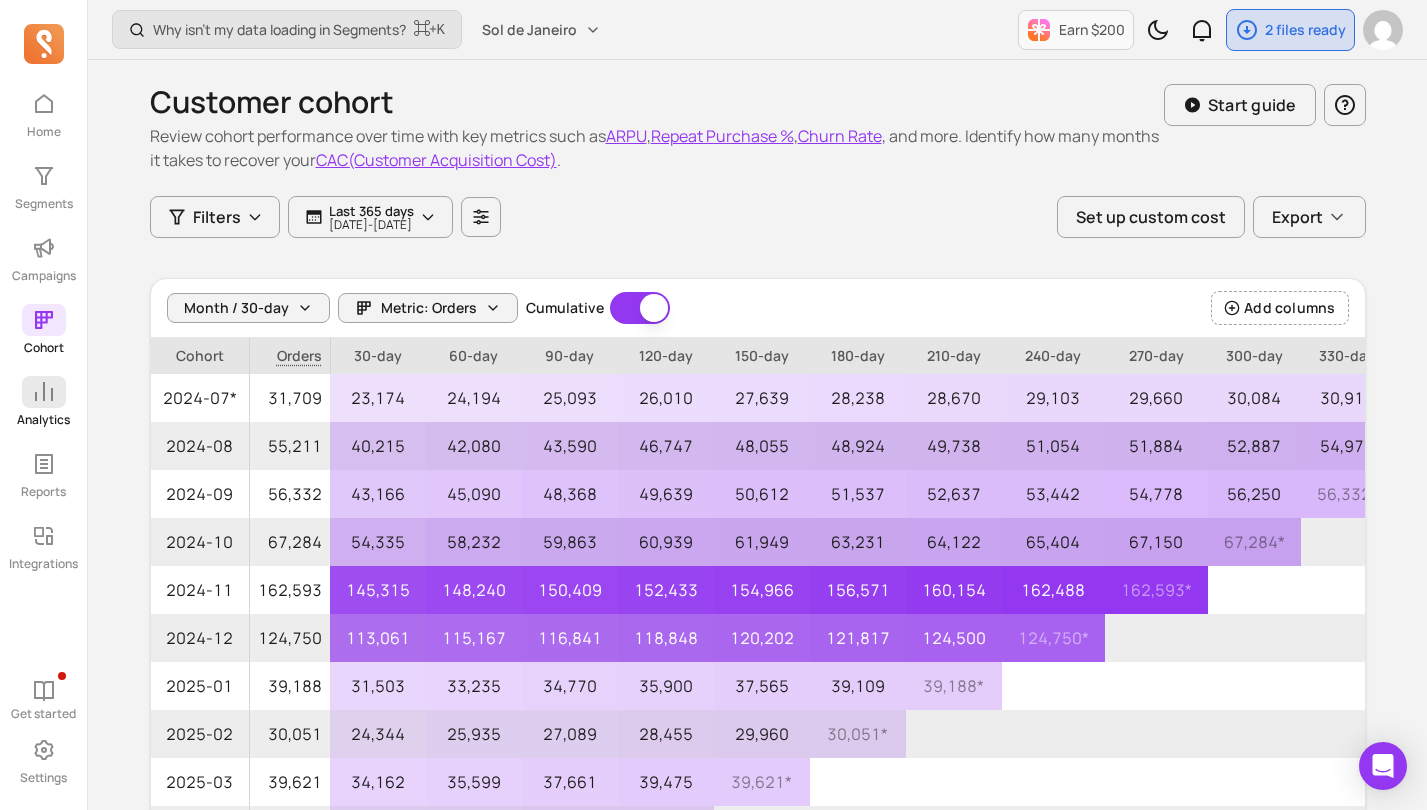 click at bounding box center (44, 392) 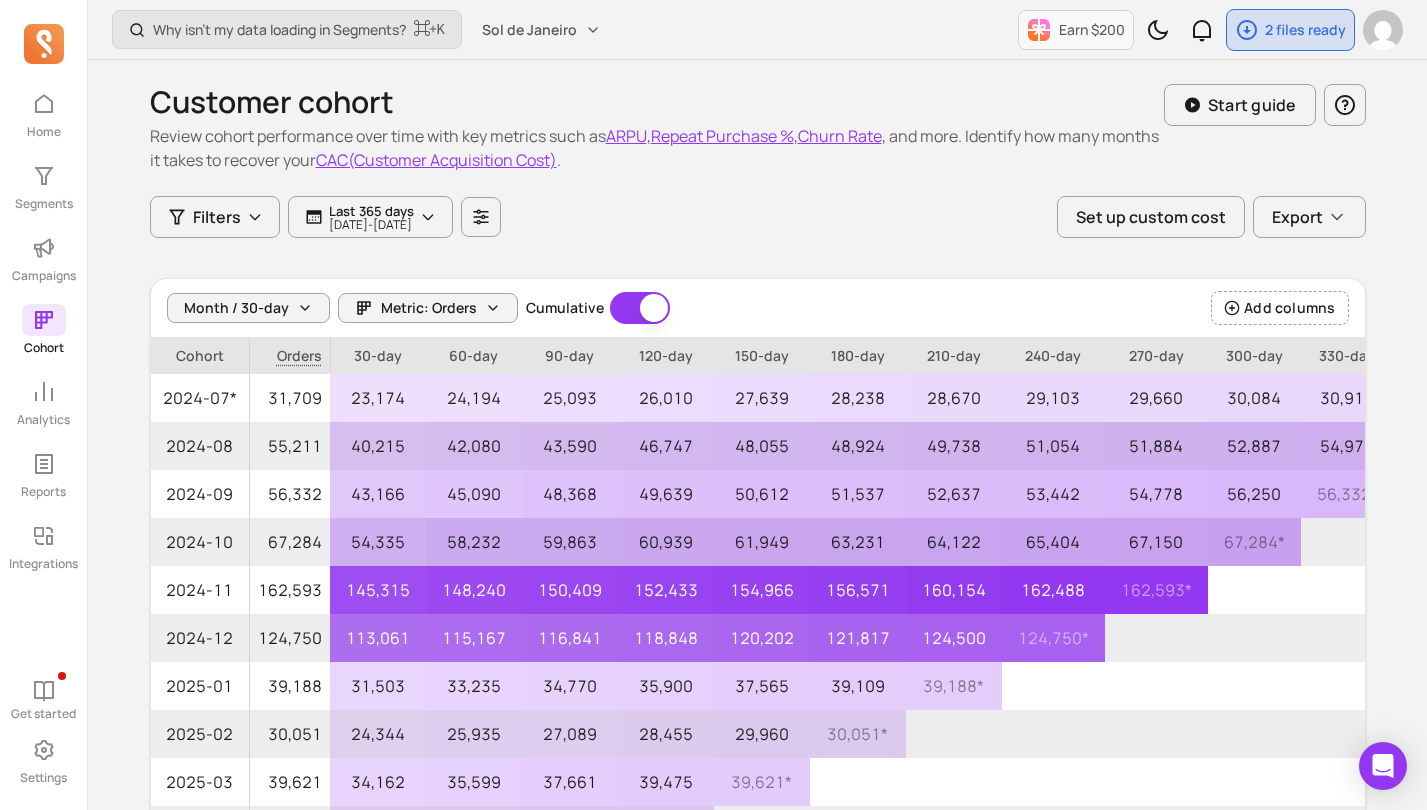click on "Home Segments Campaigns Cohort Analytics Reports Integrations" at bounding box center (43, 330) 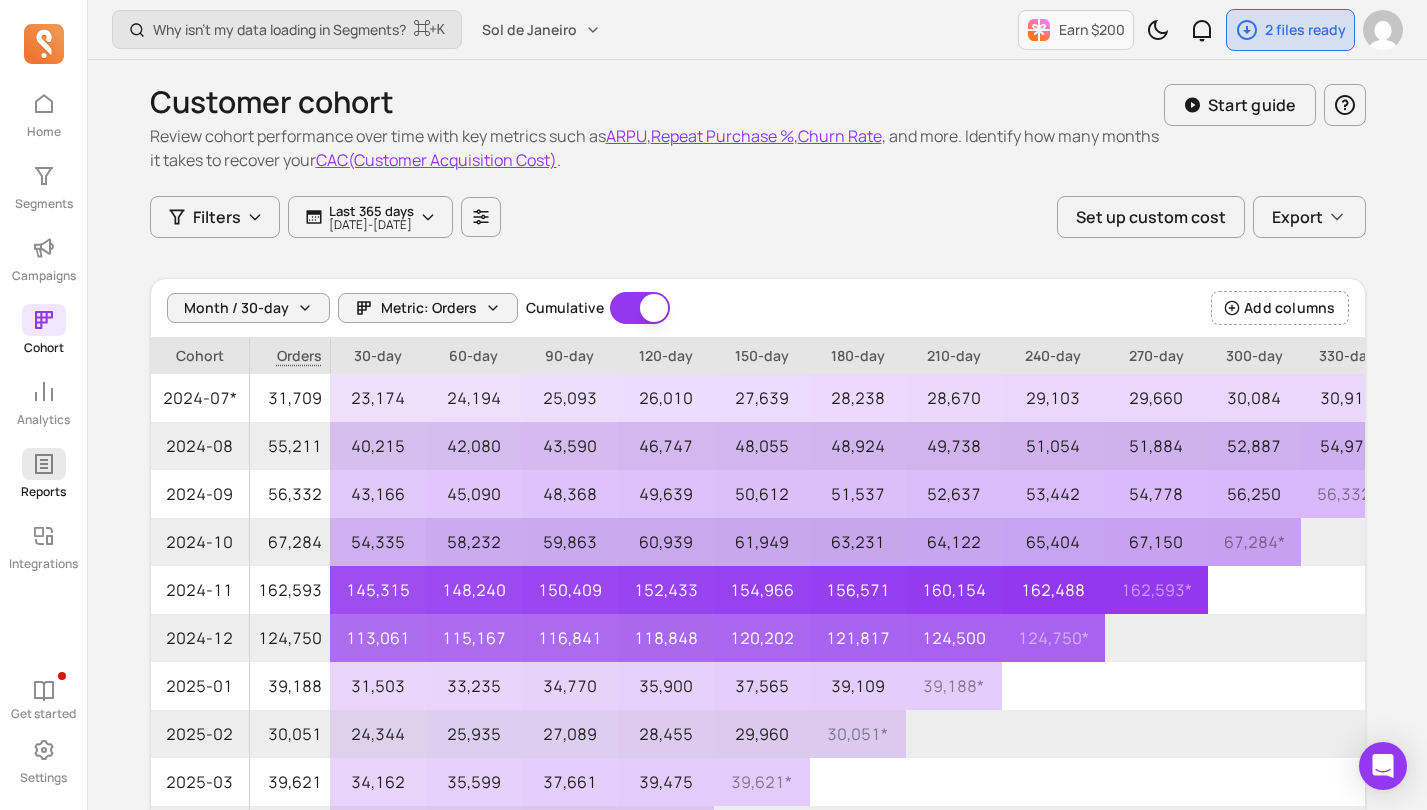 click on "Reports" at bounding box center [43, 492] 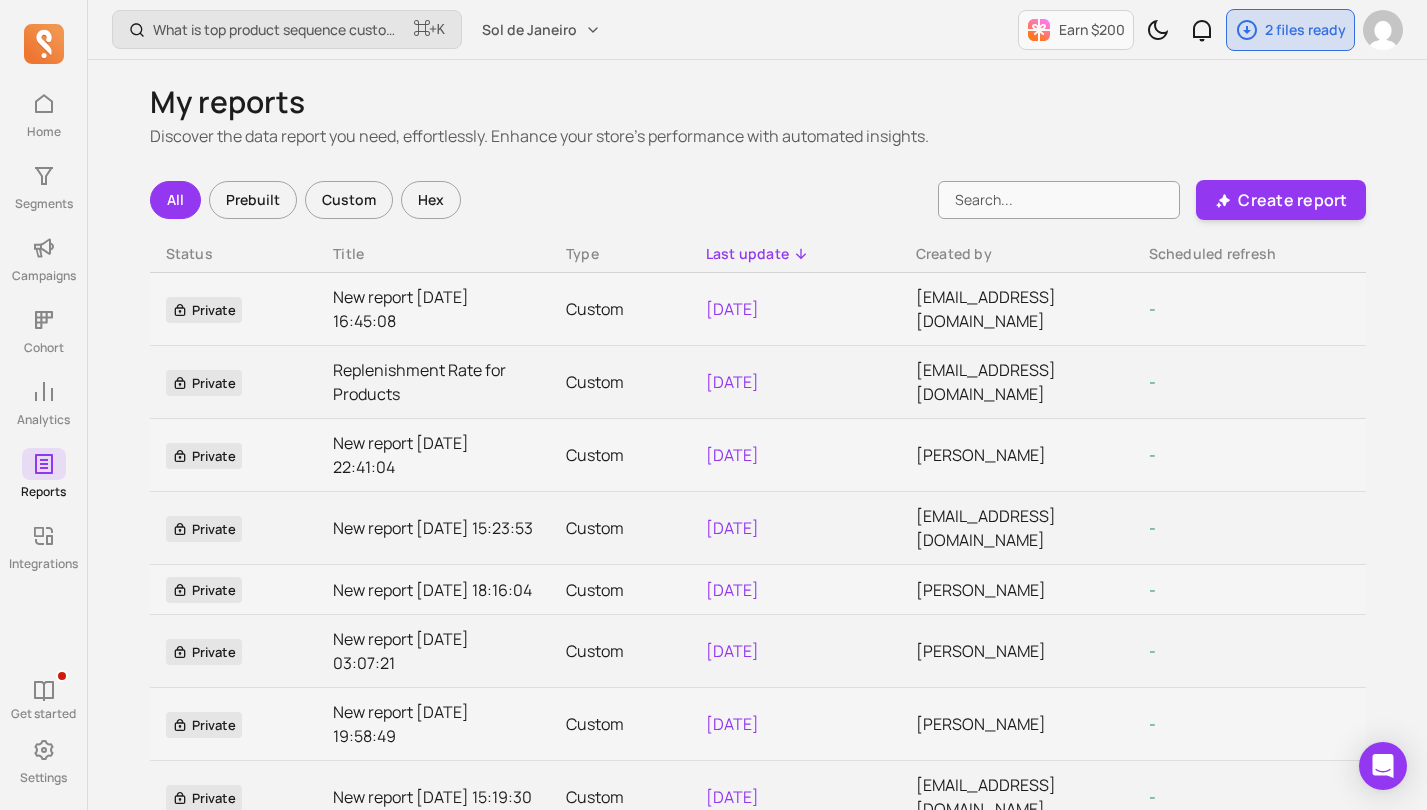 click at bounding box center [44, 536] 